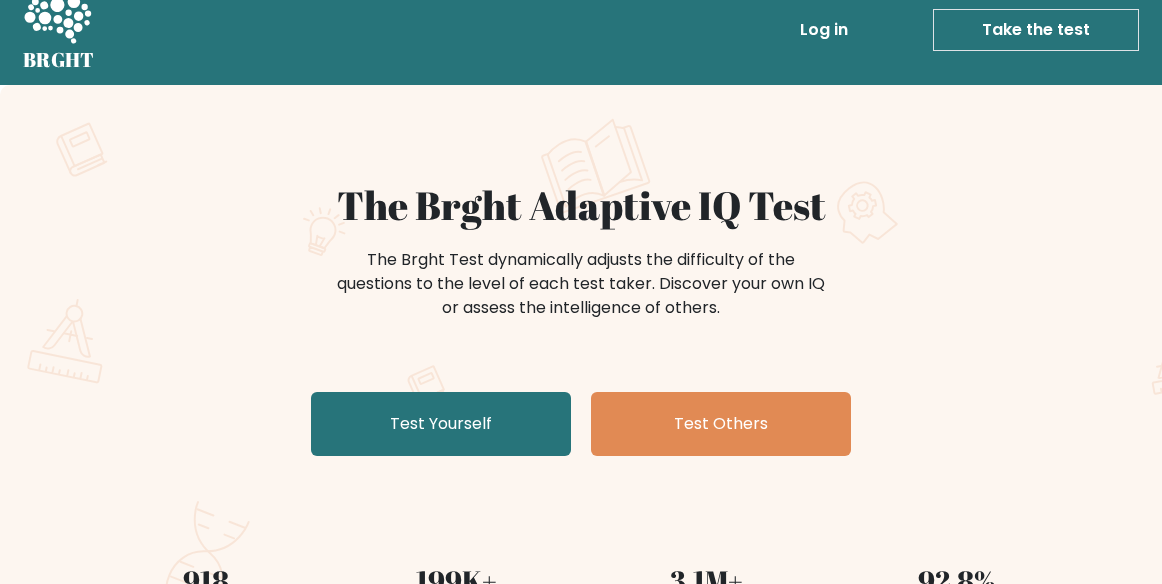 scroll, scrollTop: 30, scrollLeft: 0, axis: vertical 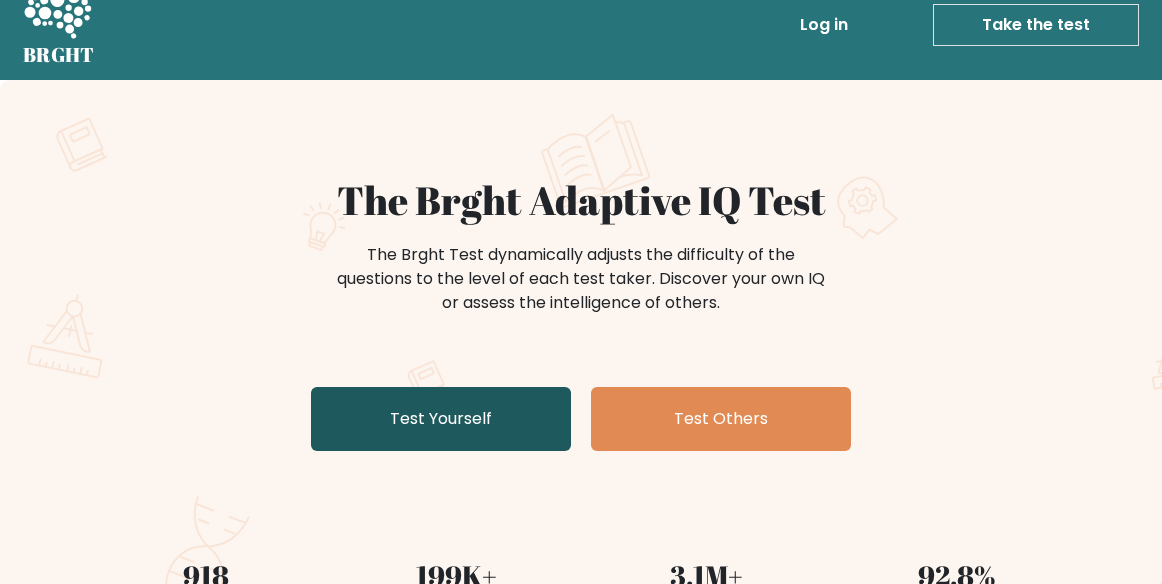 click on "Test Yourself" at bounding box center (441, 419) 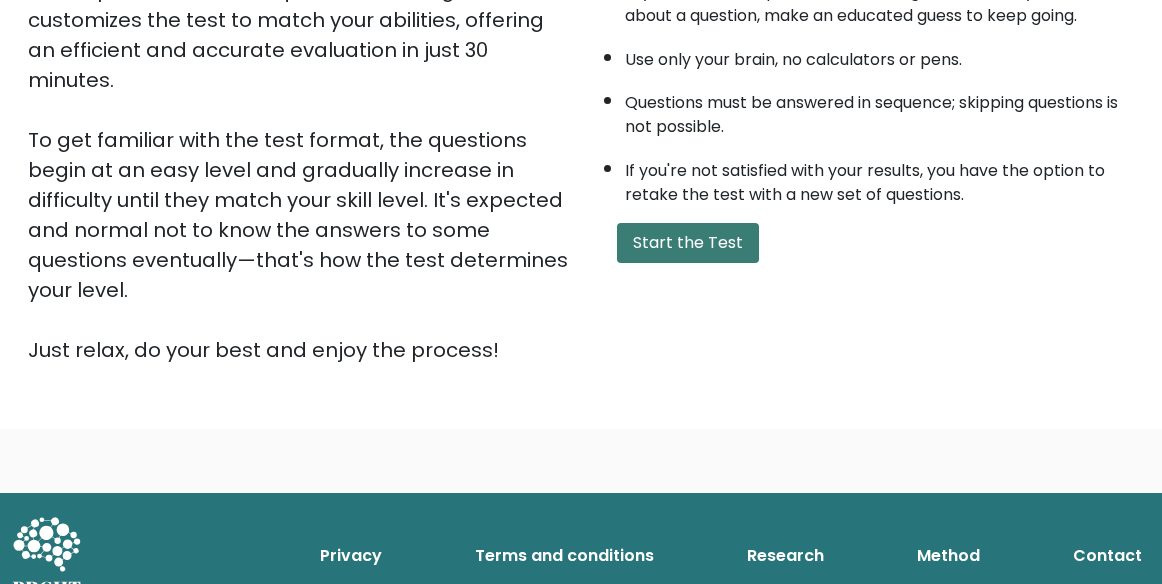 scroll, scrollTop: 392, scrollLeft: 0, axis: vertical 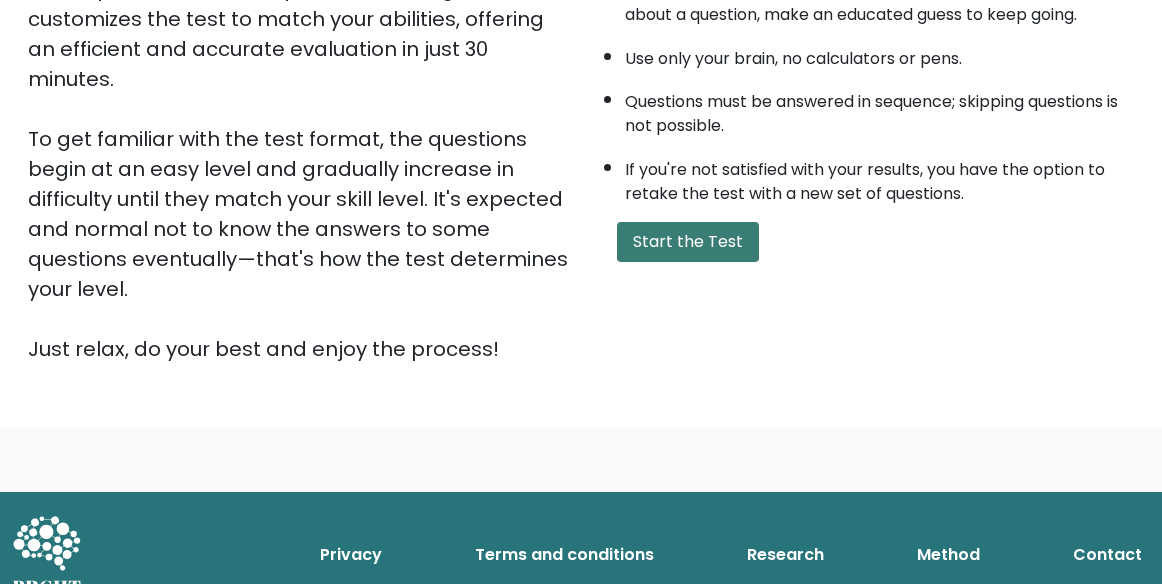 click on "Start the Test" at bounding box center [688, 242] 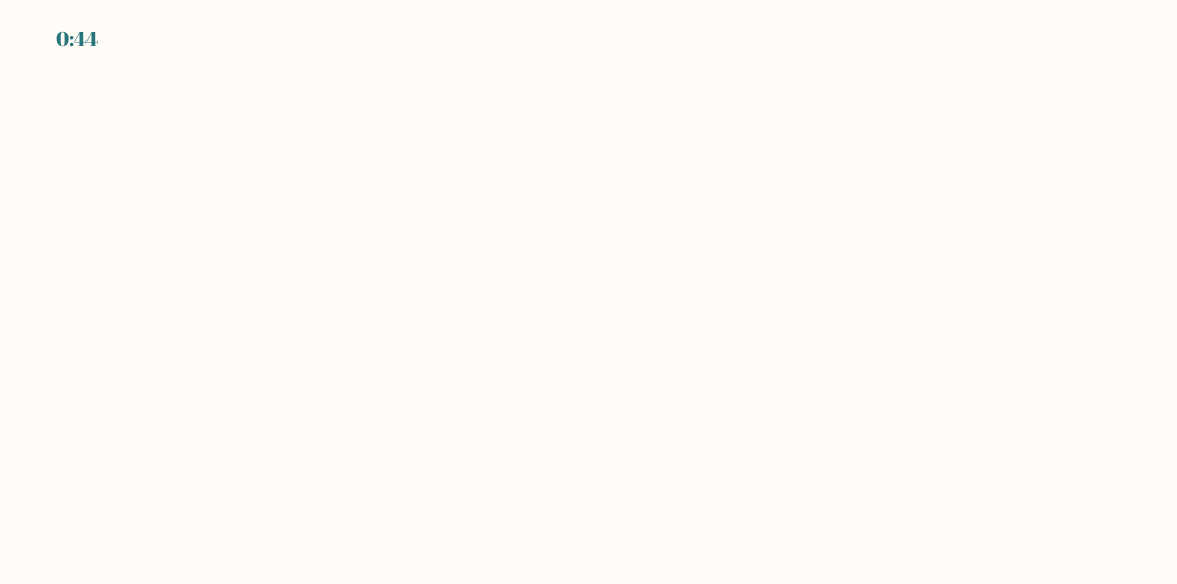scroll, scrollTop: 0, scrollLeft: 0, axis: both 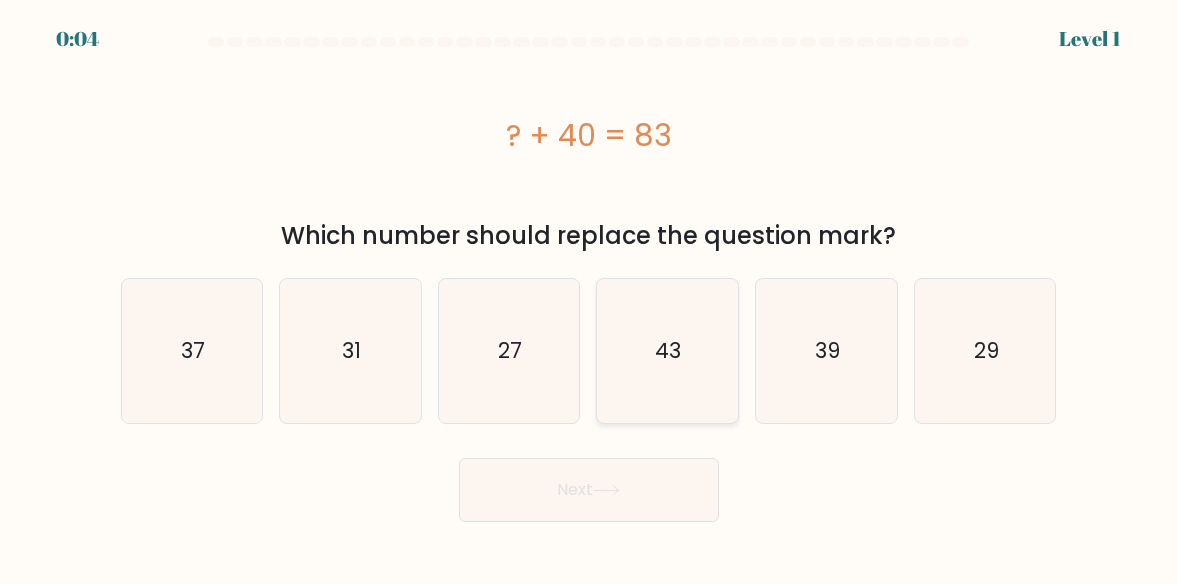 click on "43" 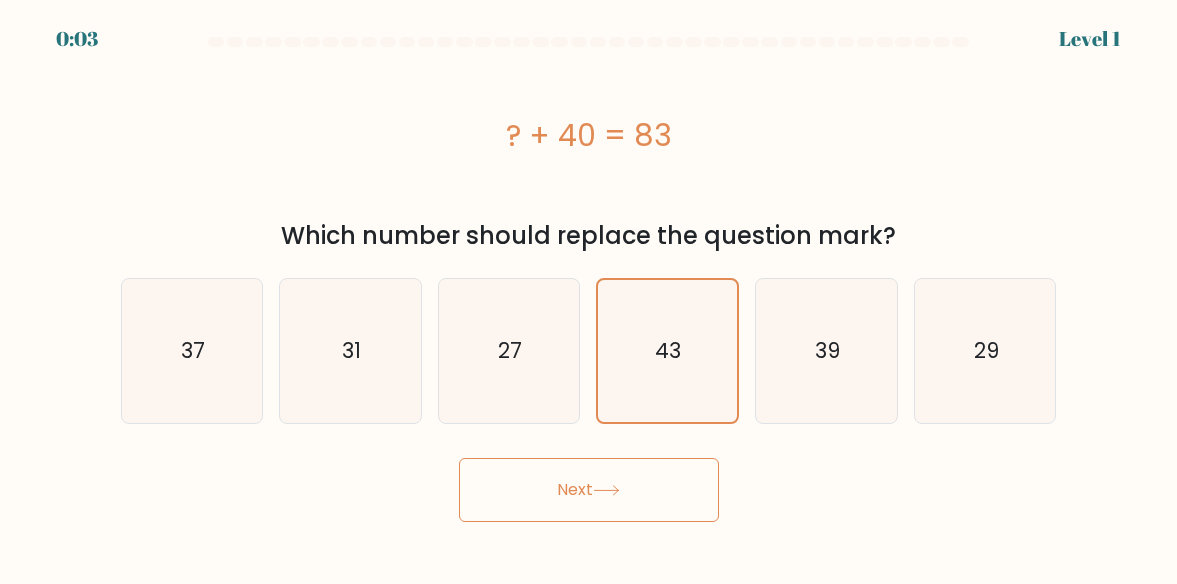 click 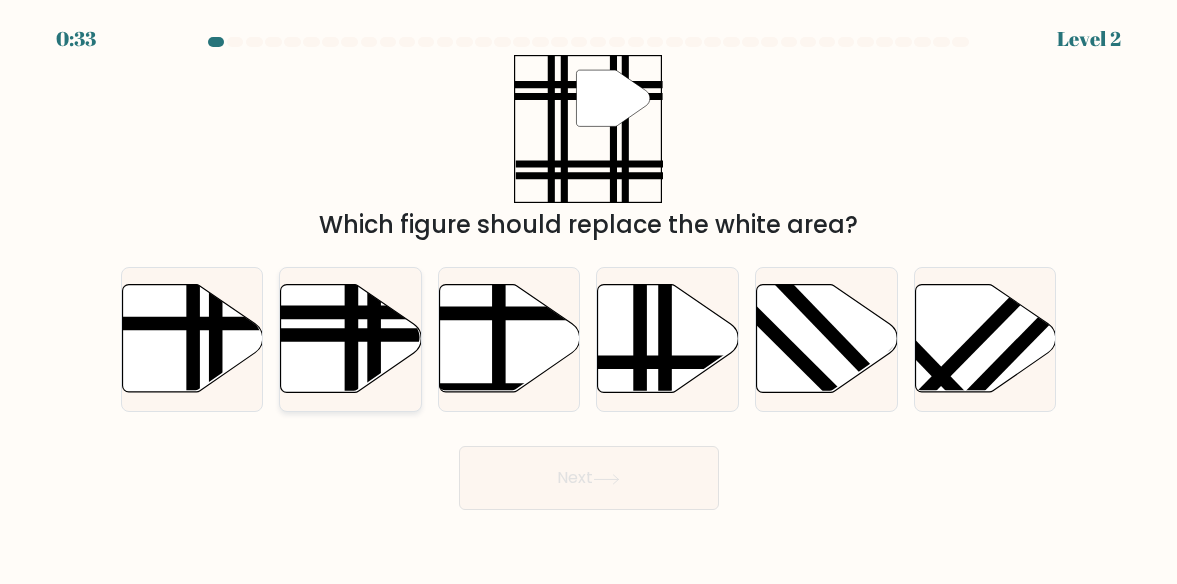 click 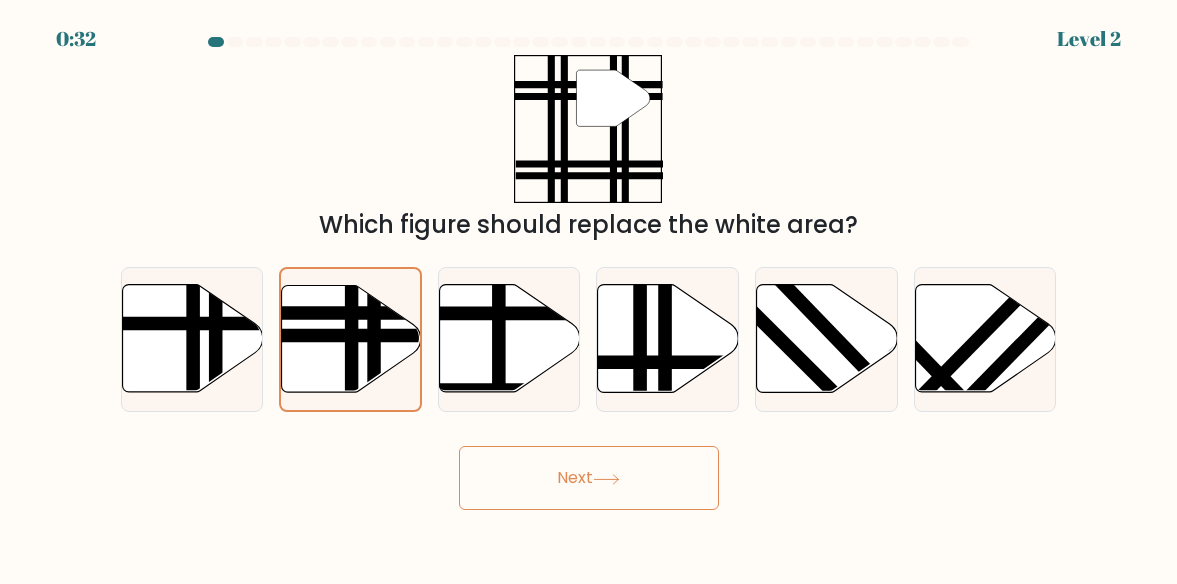 click on "Next" at bounding box center [589, 478] 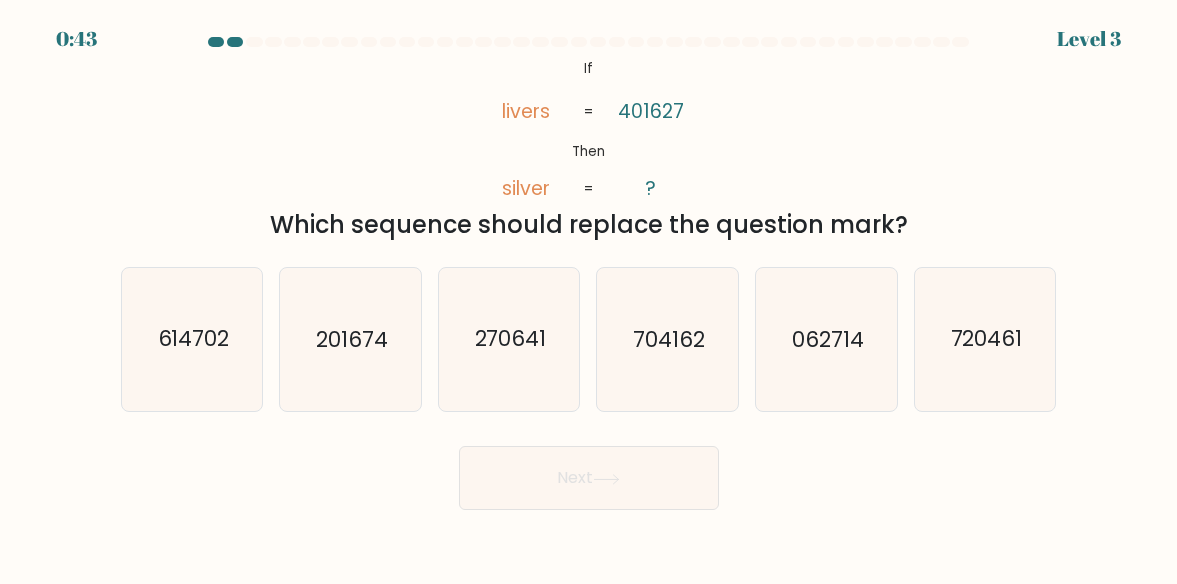 scroll, scrollTop: 5, scrollLeft: 0, axis: vertical 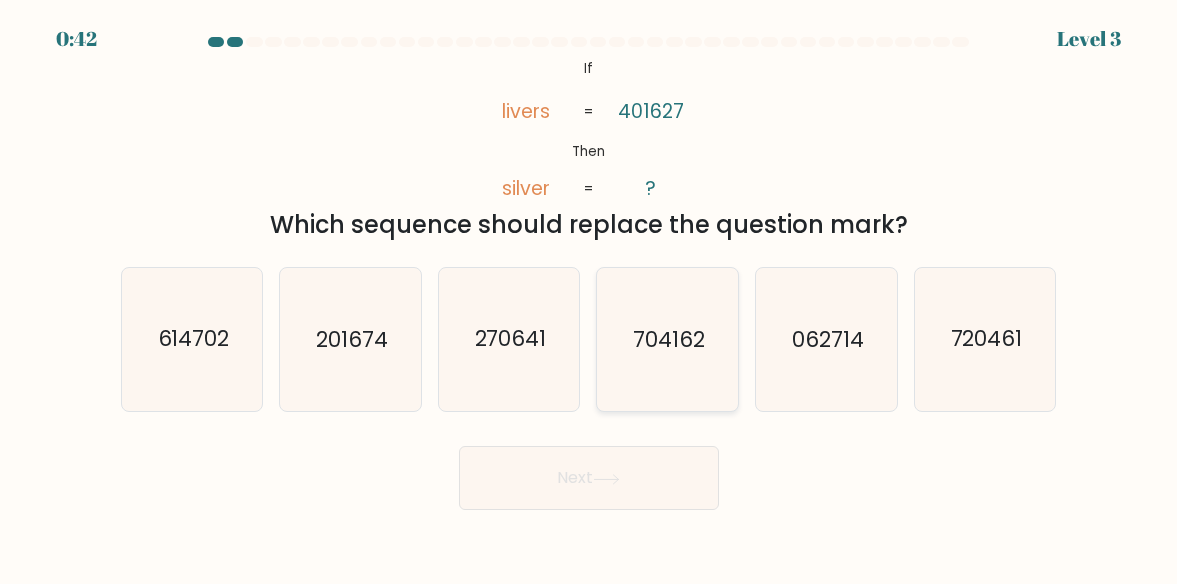 click on "704162" 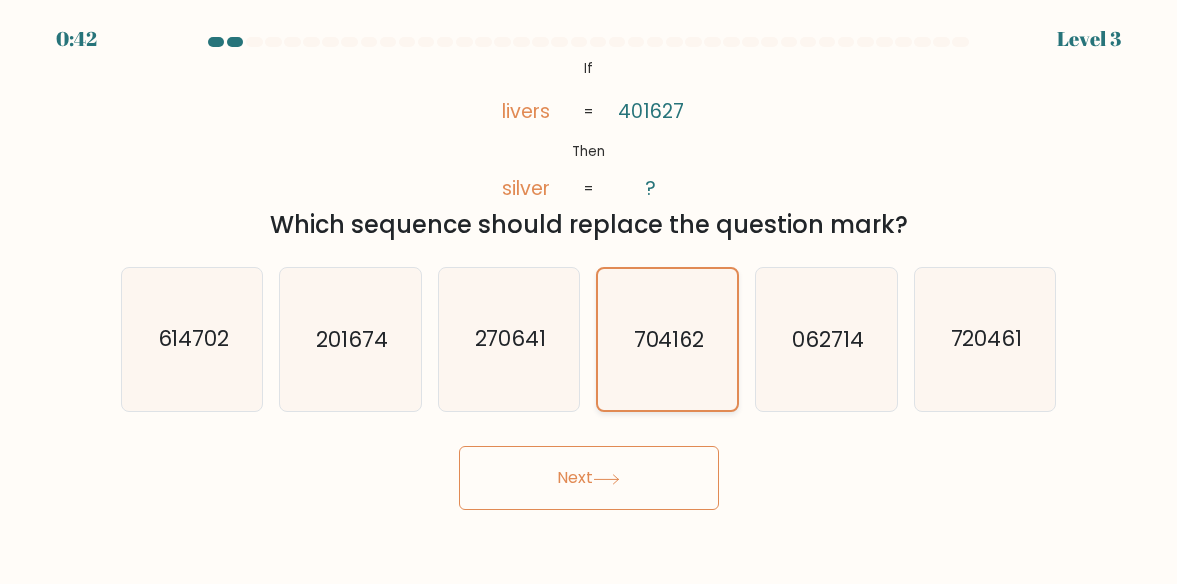 scroll, scrollTop: 0, scrollLeft: 0, axis: both 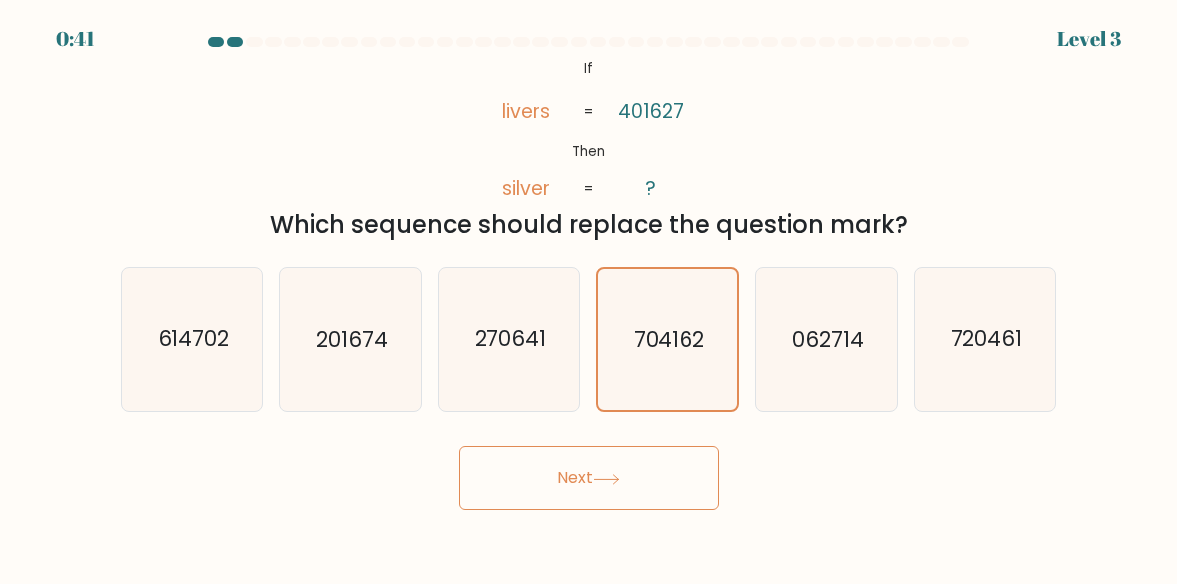 click 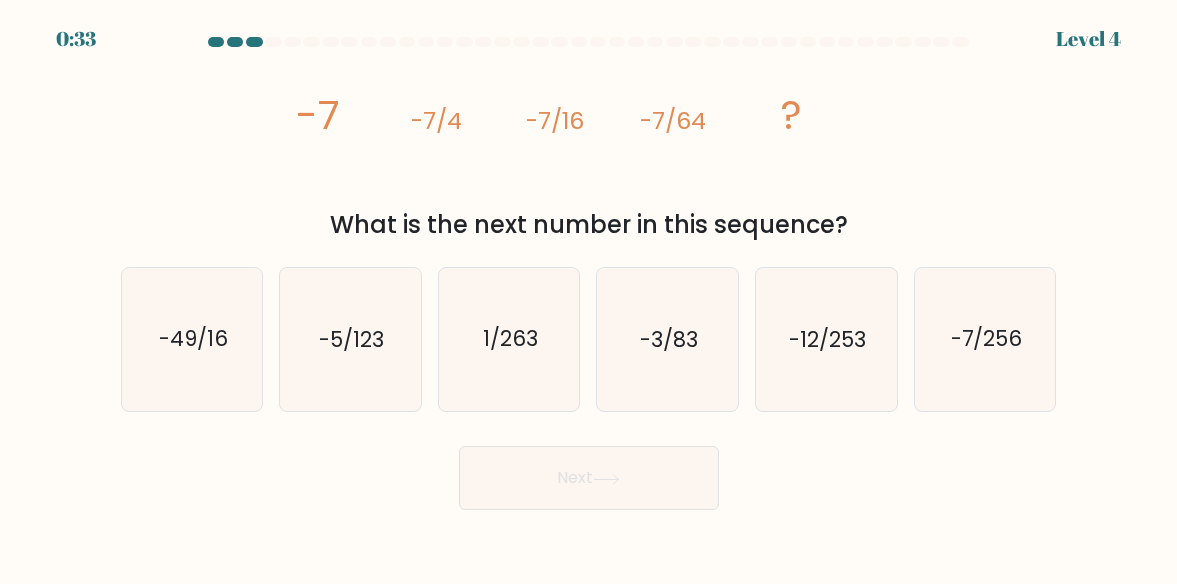 scroll, scrollTop: 0, scrollLeft: 0, axis: both 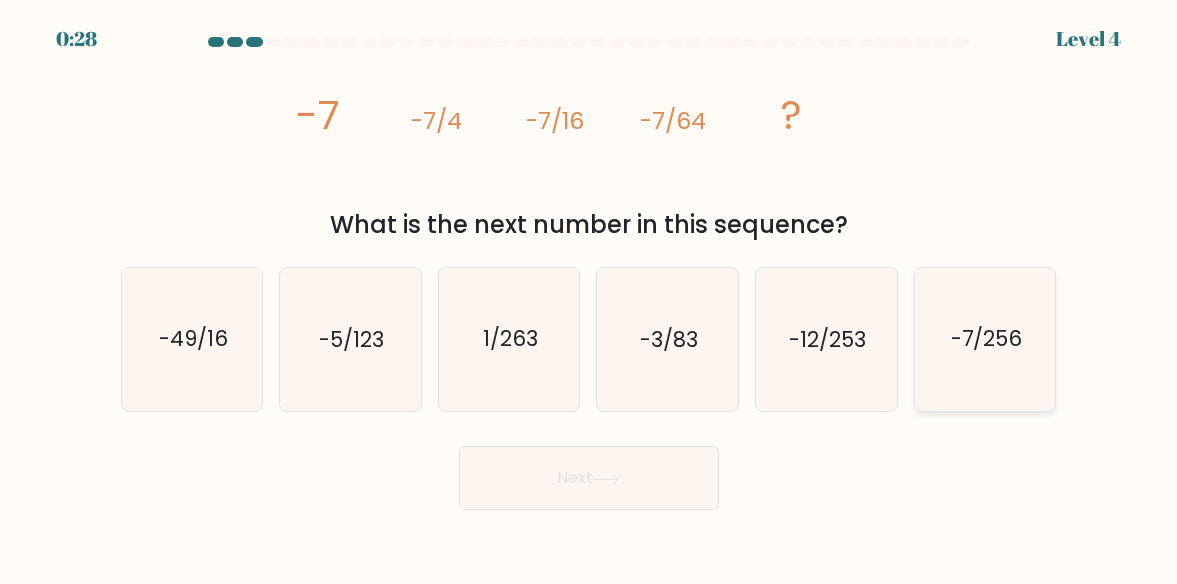 click on "-7/256" 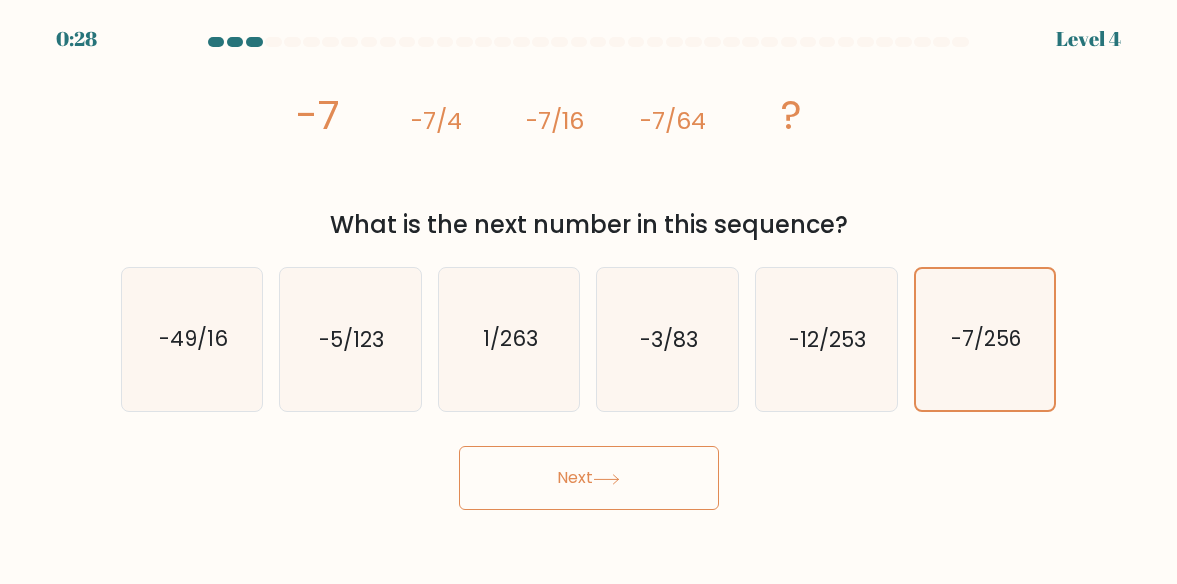 click on "Next" at bounding box center [589, 478] 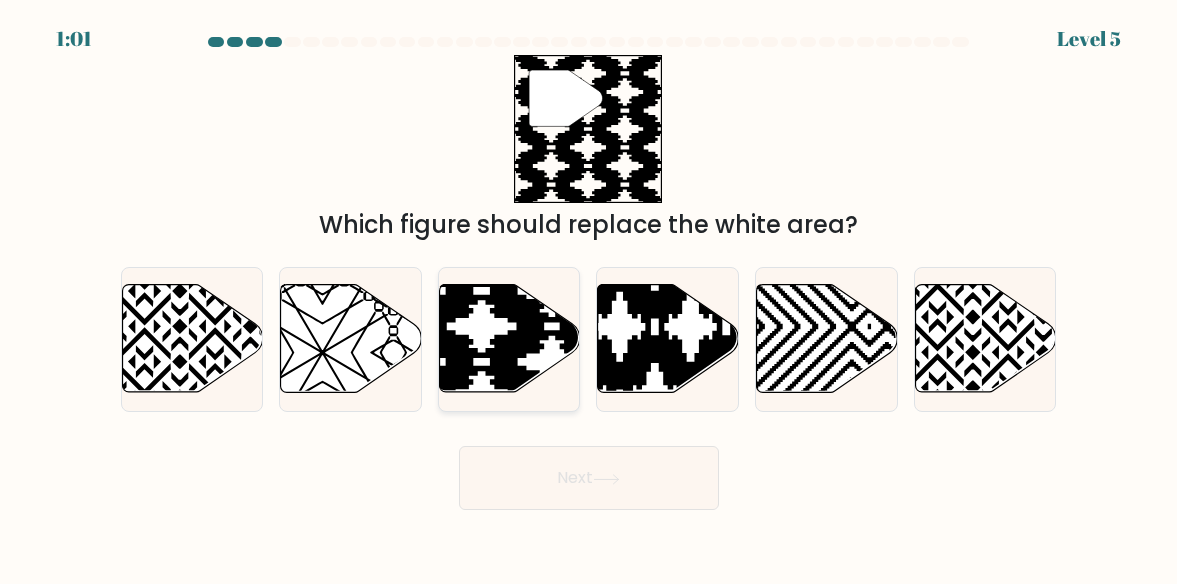 scroll, scrollTop: 1, scrollLeft: 1, axis: both 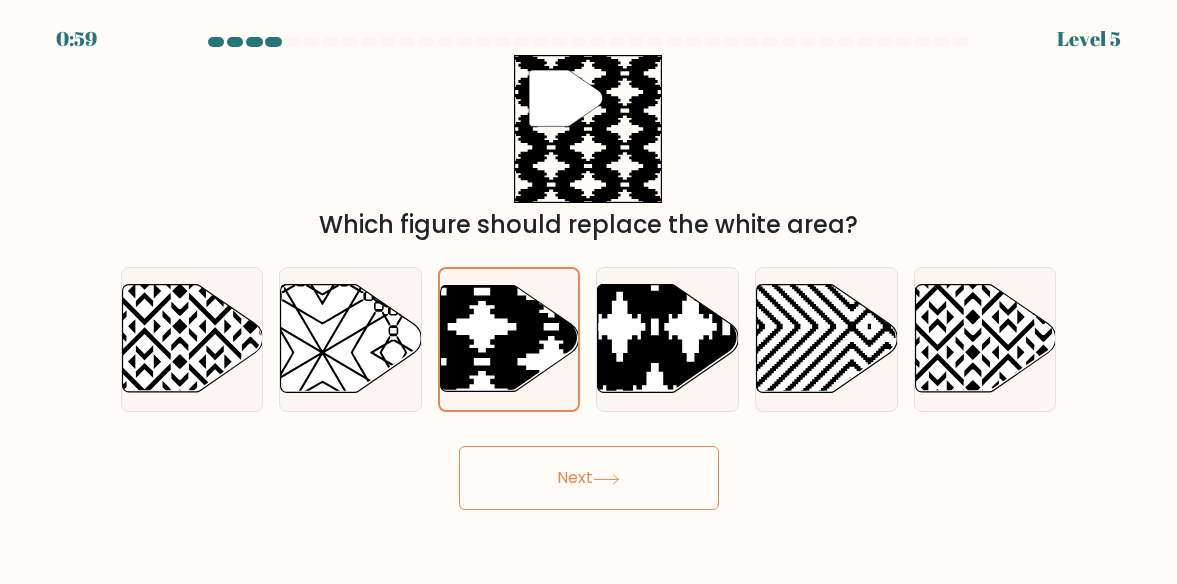 click on "Next" at bounding box center (589, 478) 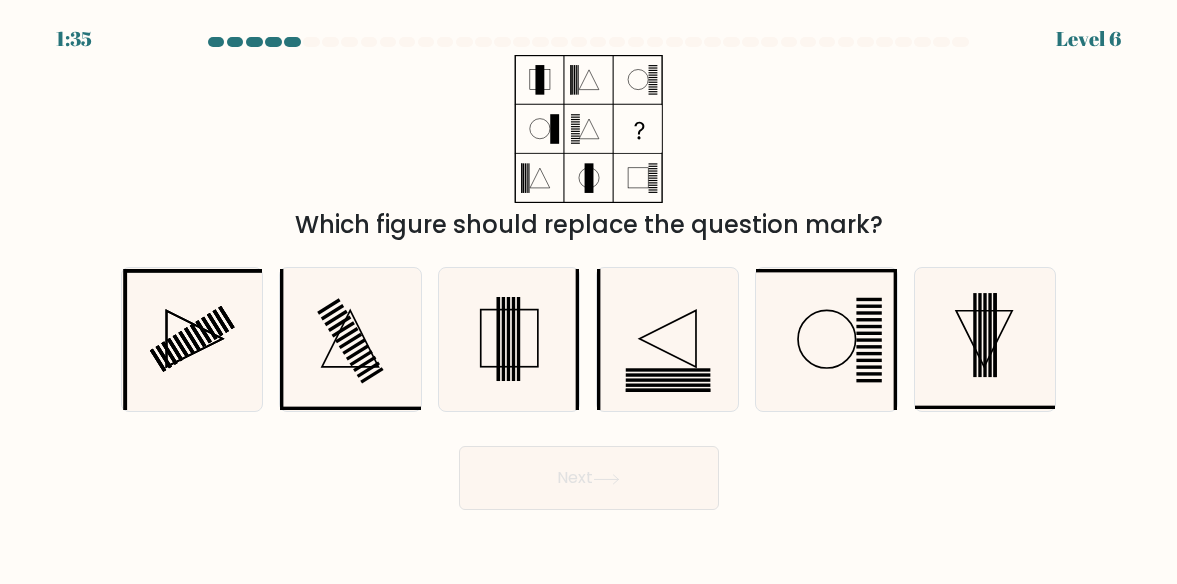 scroll, scrollTop: 0, scrollLeft: 0, axis: both 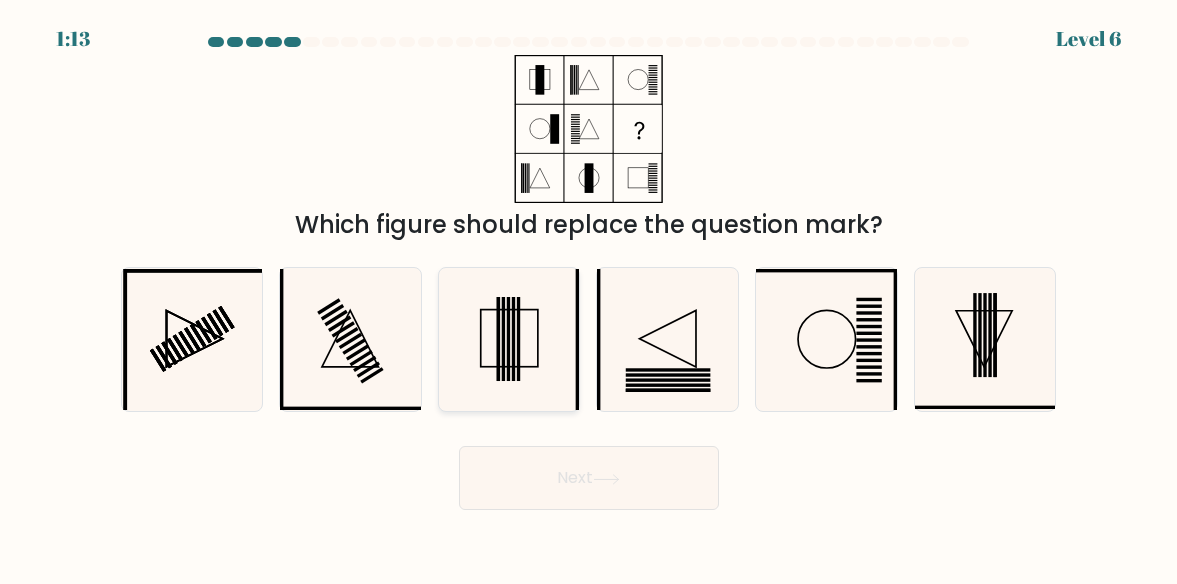 click 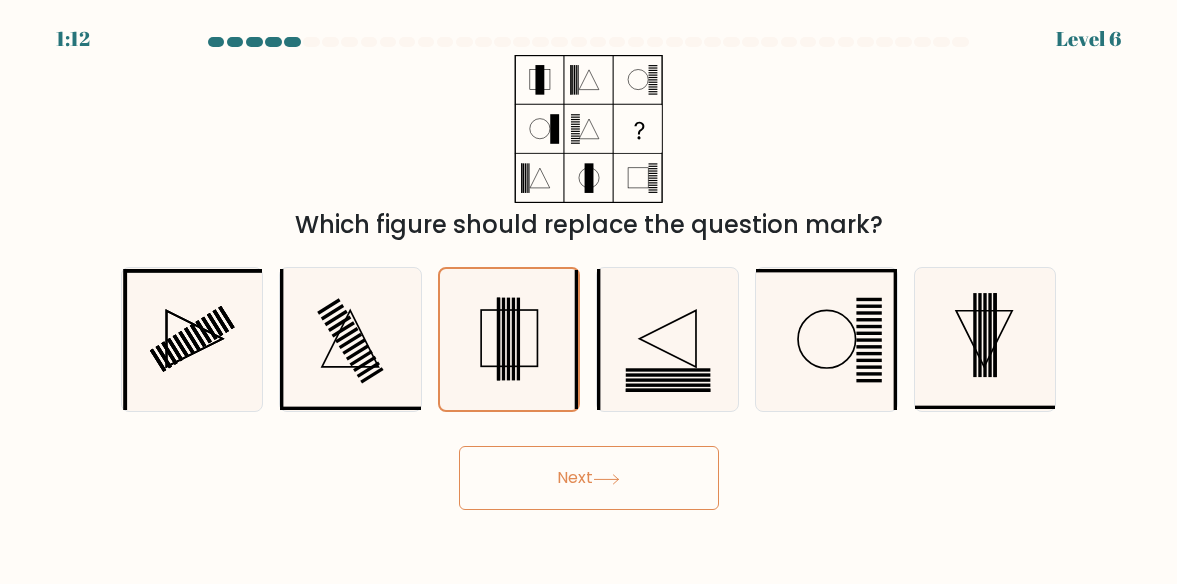 click on "Next" at bounding box center [589, 478] 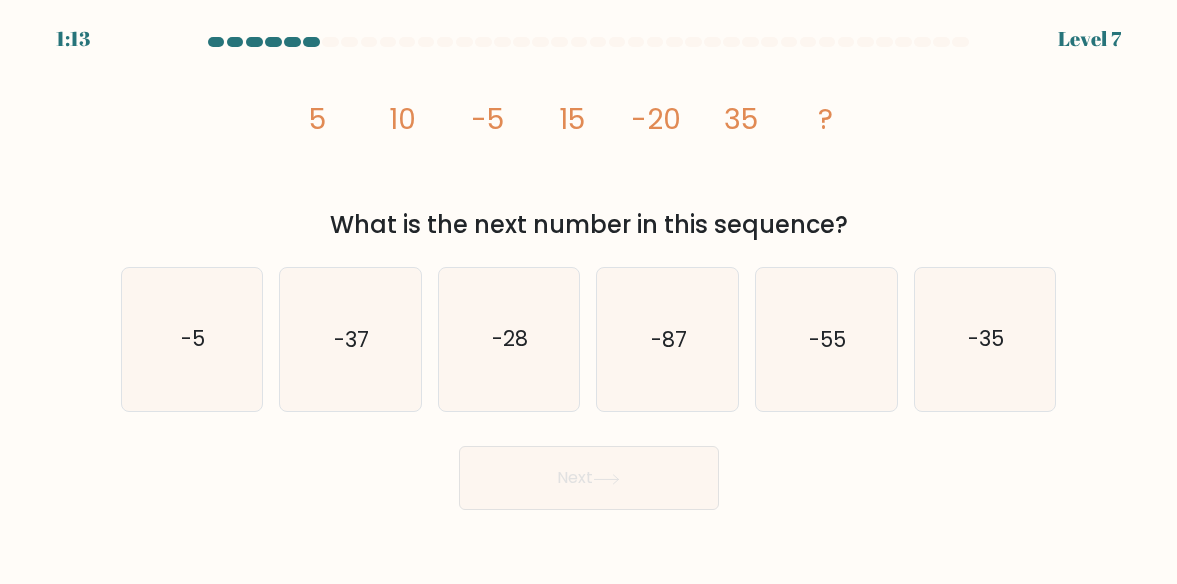 scroll, scrollTop: 0, scrollLeft: 0, axis: both 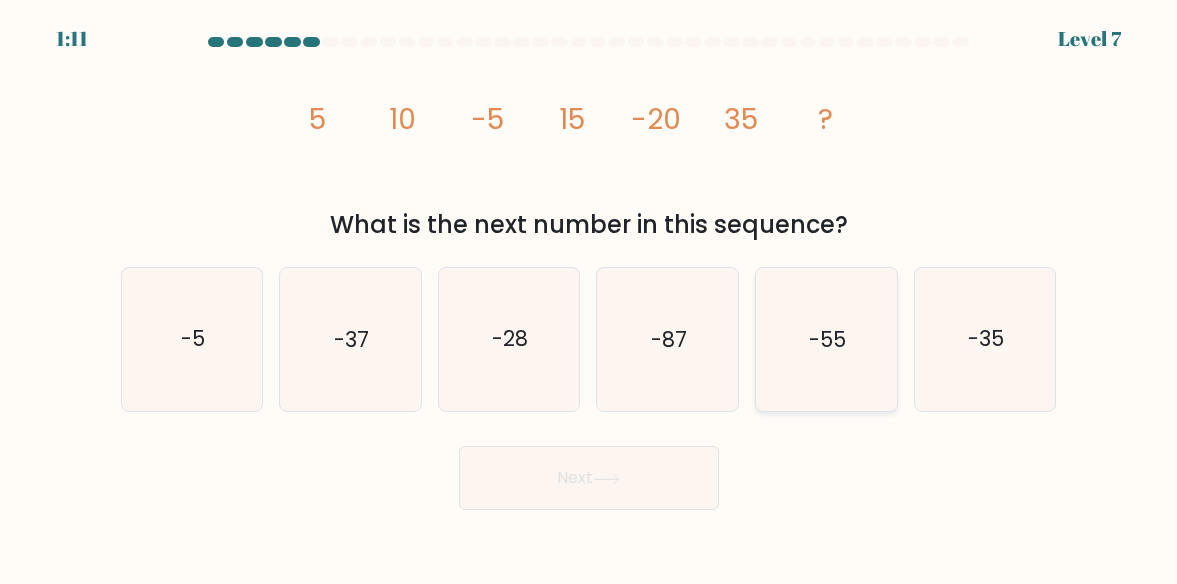 click on "-55" 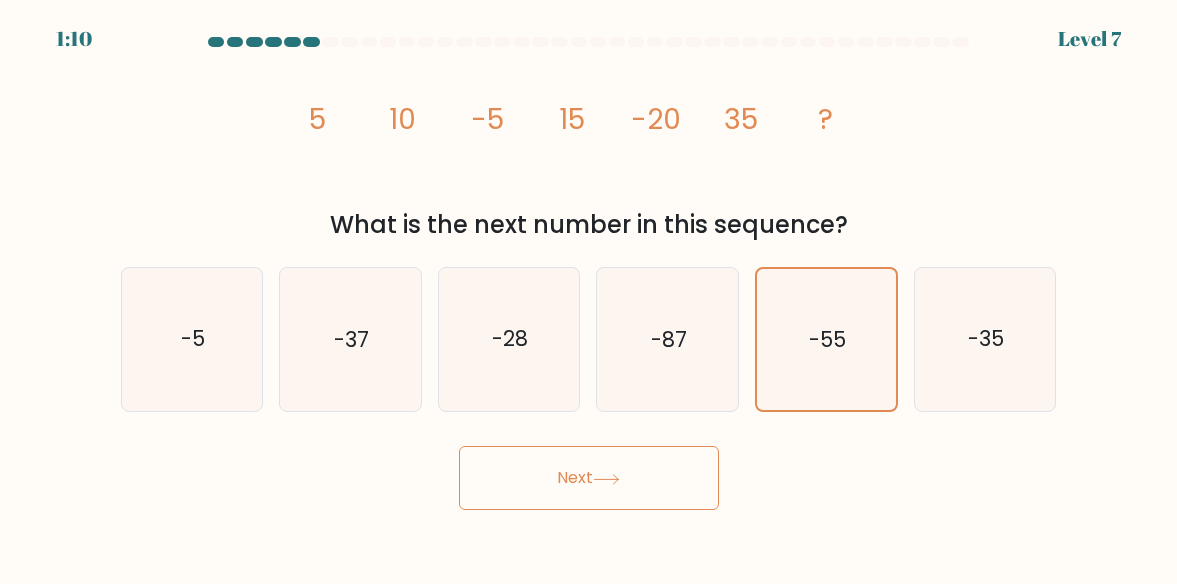 click on "Next" at bounding box center [589, 478] 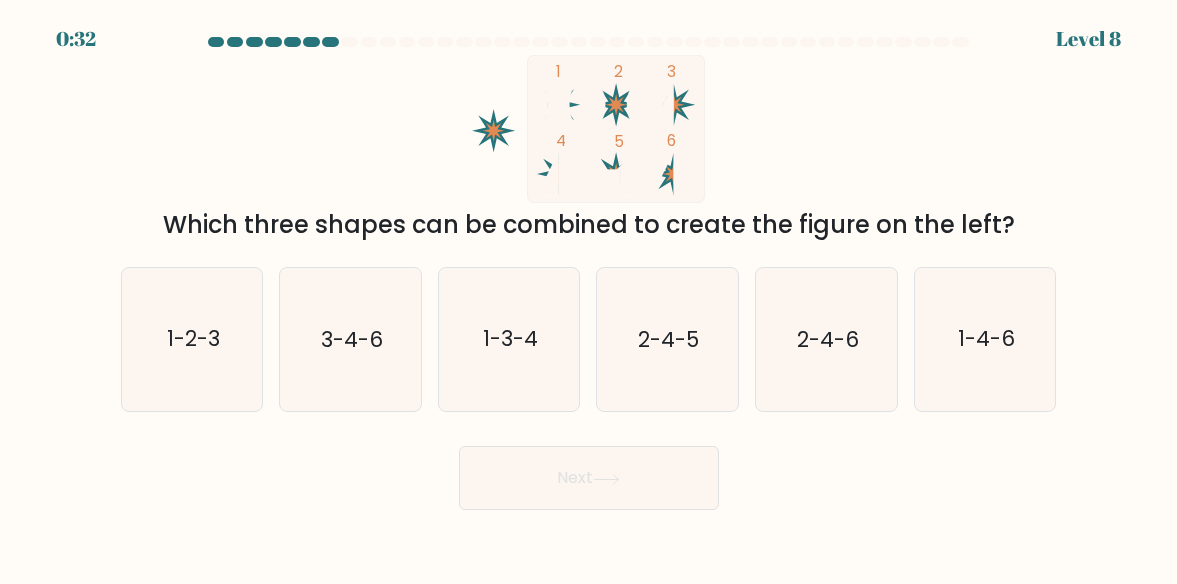 scroll, scrollTop: 0, scrollLeft: 0, axis: both 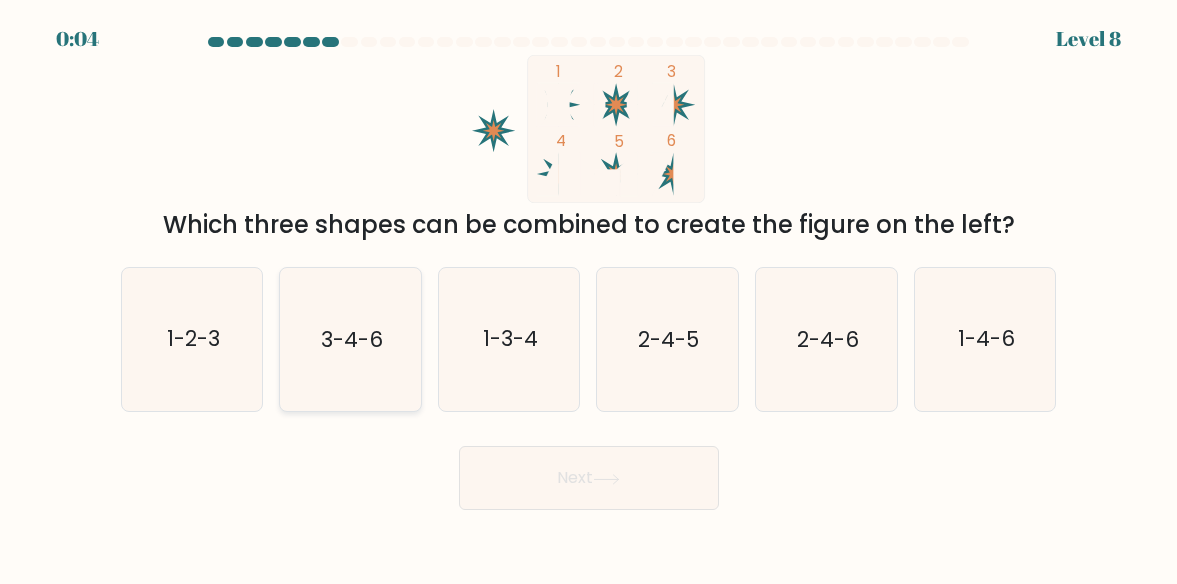 click on "3-4-6" 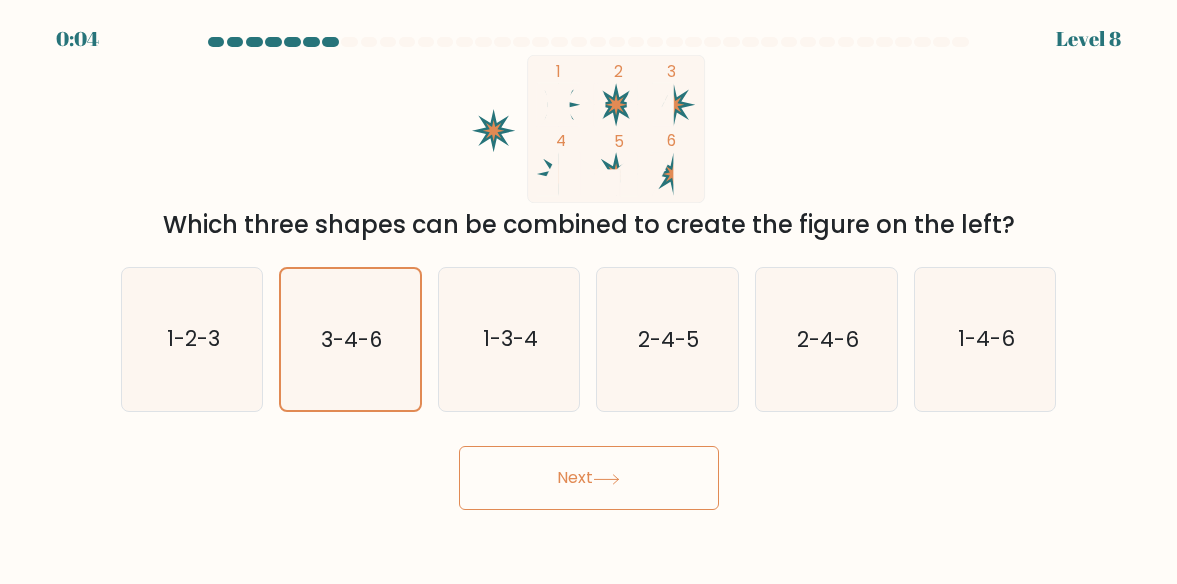 click on "Next" at bounding box center [589, 478] 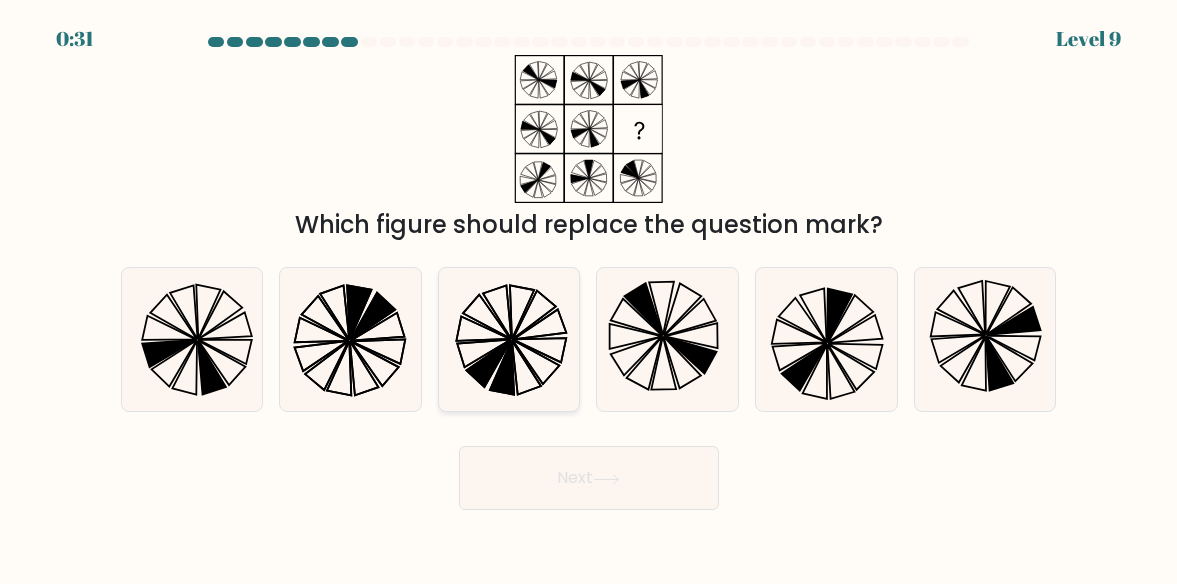 click 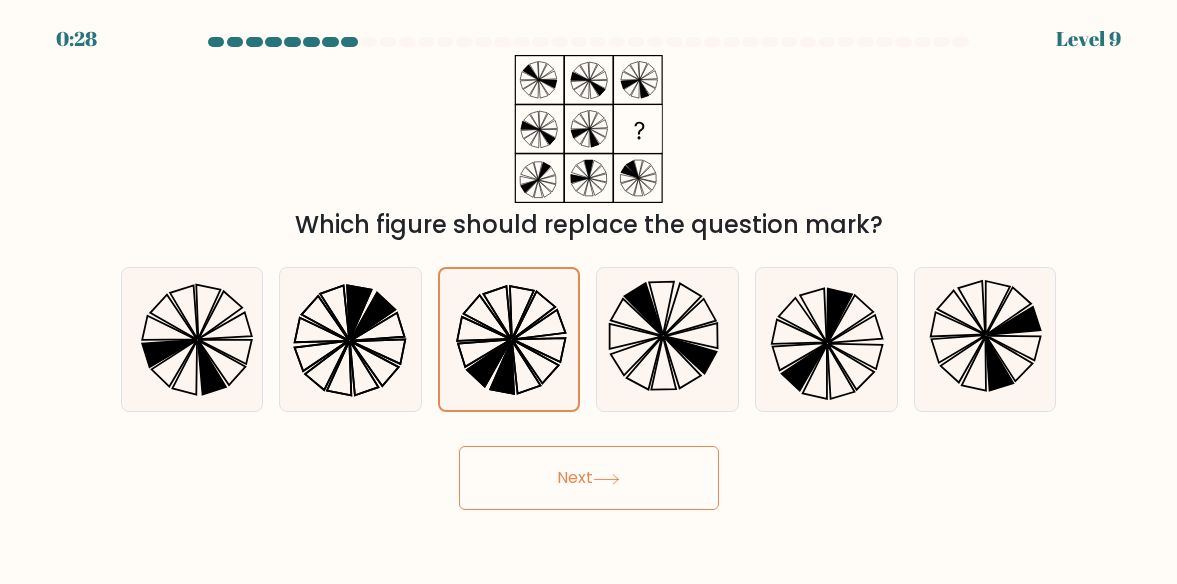 click 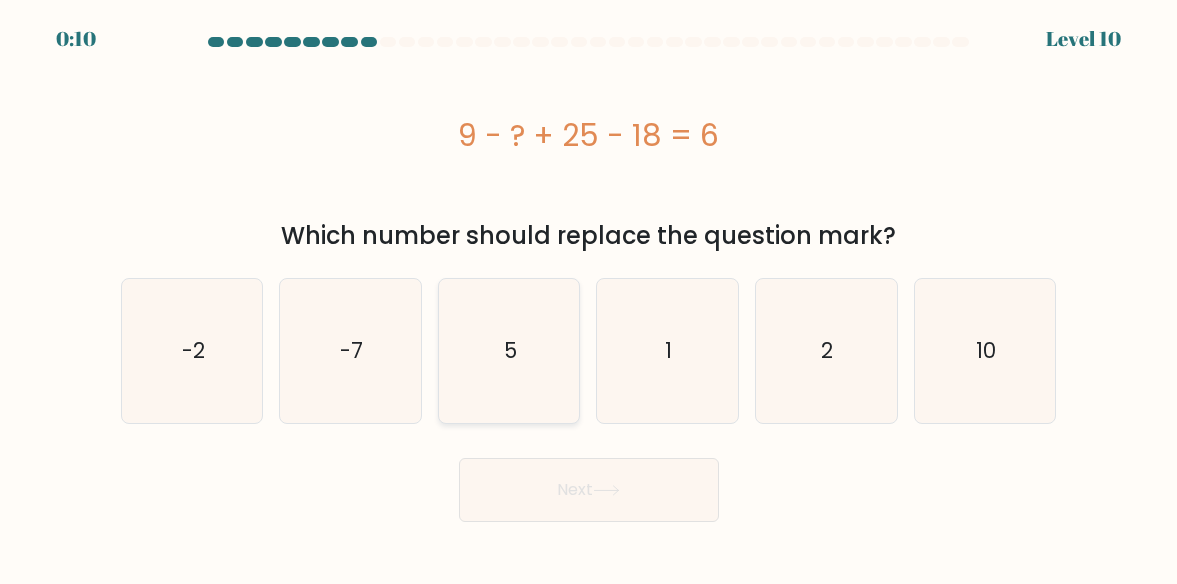 scroll, scrollTop: 0, scrollLeft: 0, axis: both 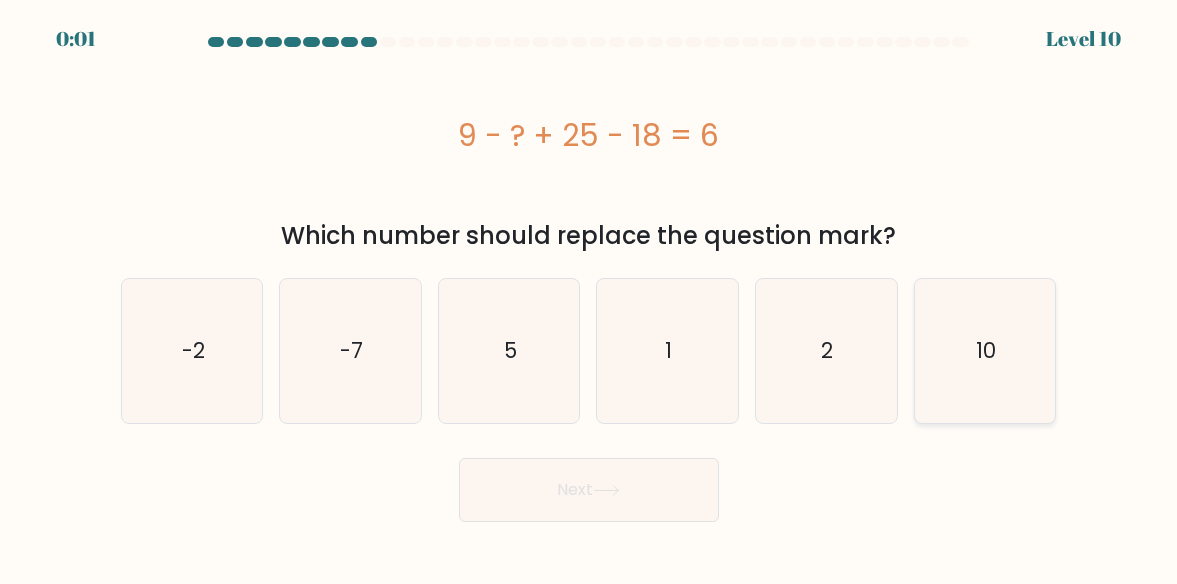 click on "10" 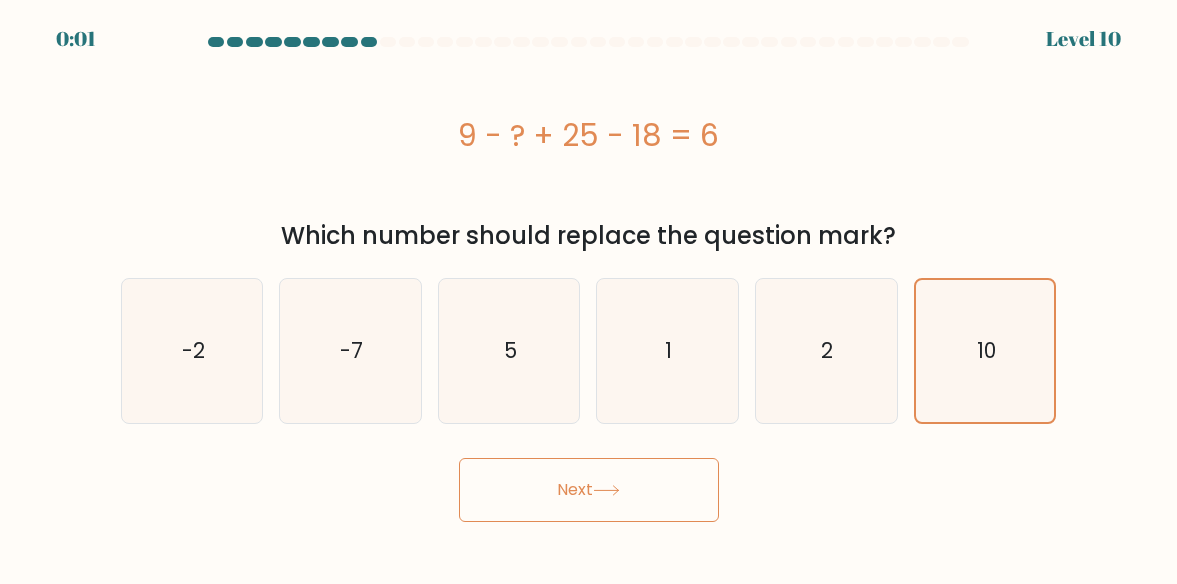 click on "Next" at bounding box center [589, 490] 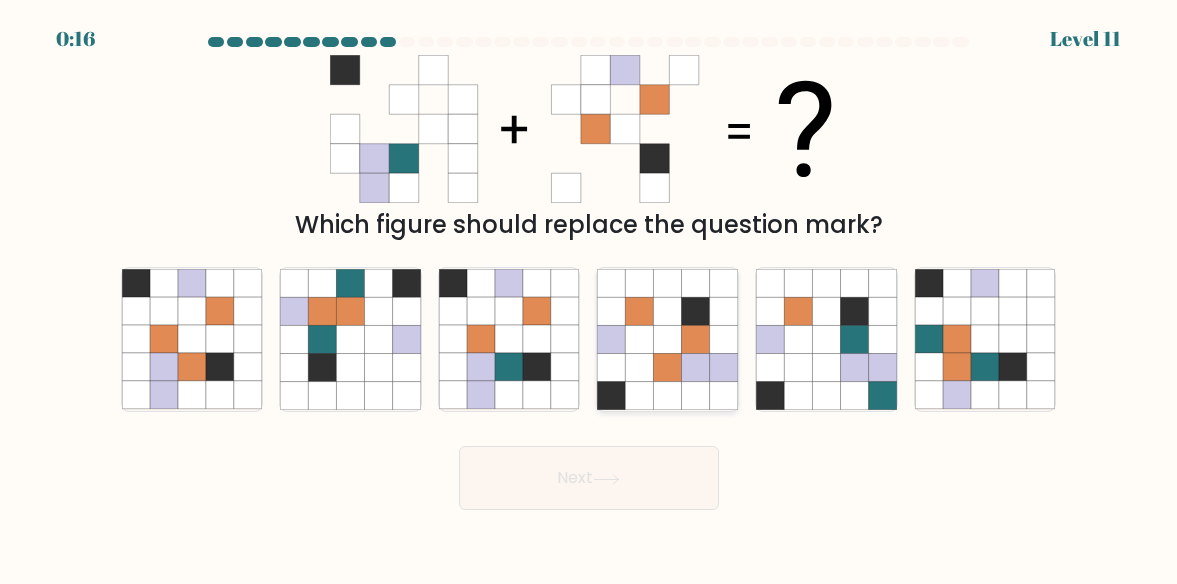 scroll, scrollTop: 0, scrollLeft: 0, axis: both 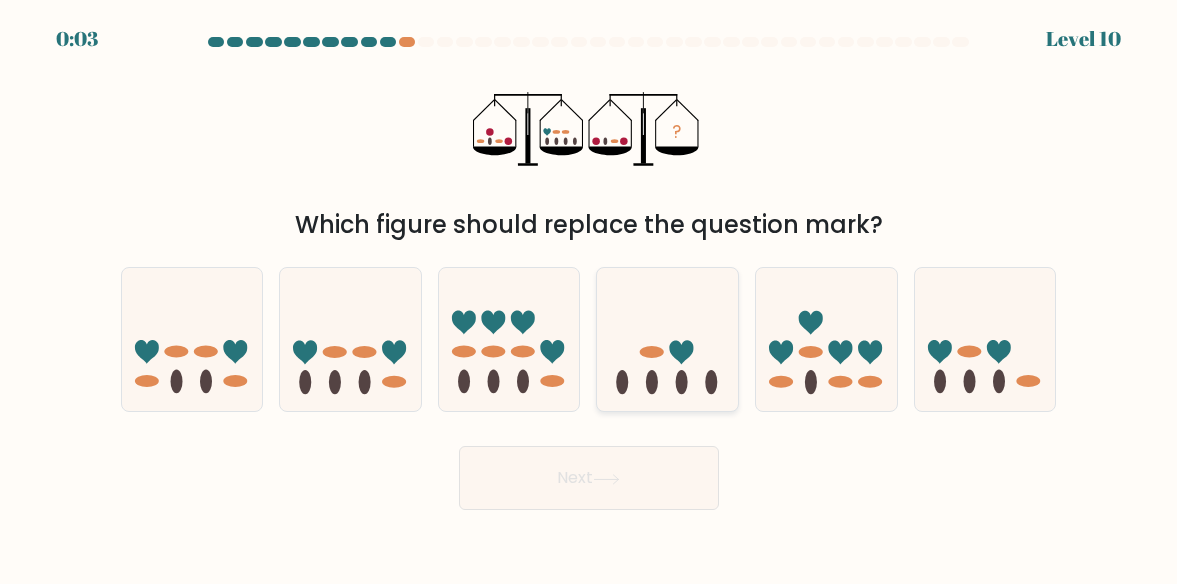 click 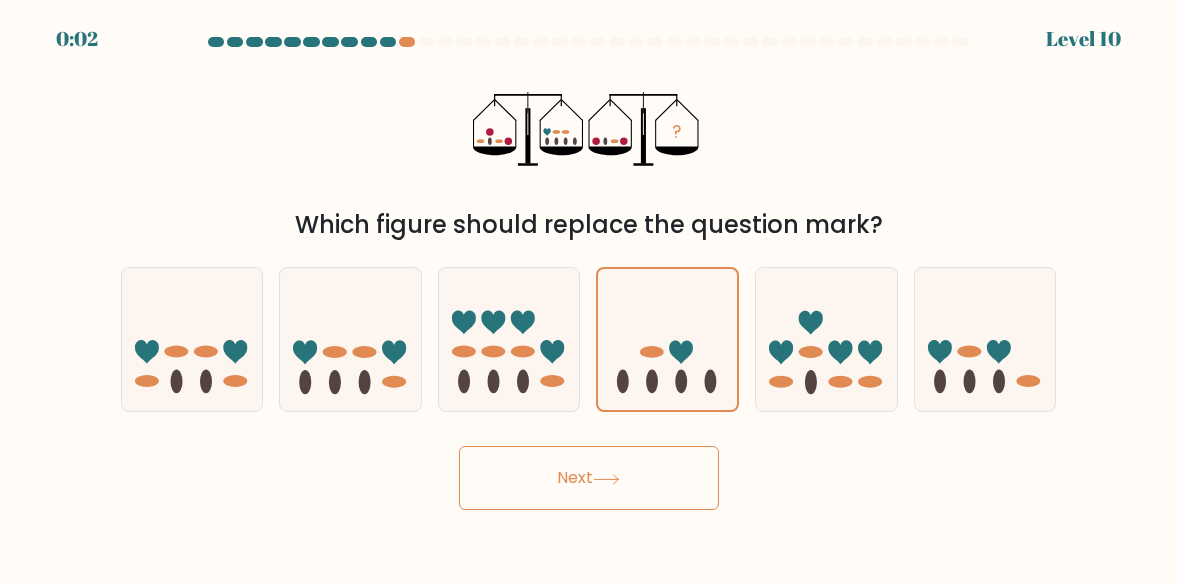 click 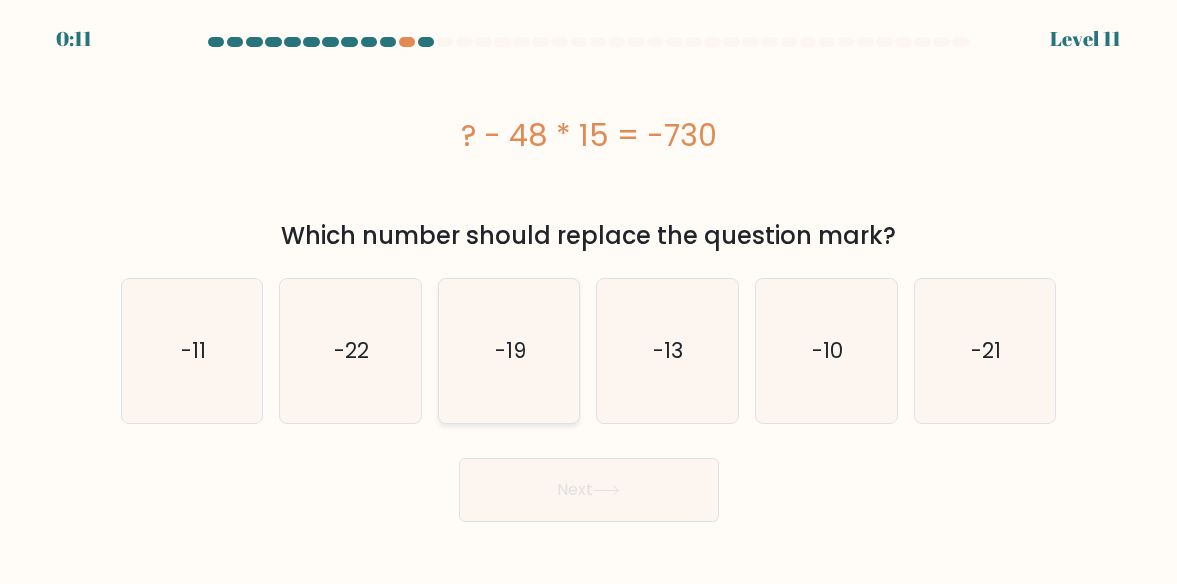 scroll, scrollTop: 1, scrollLeft: 0, axis: vertical 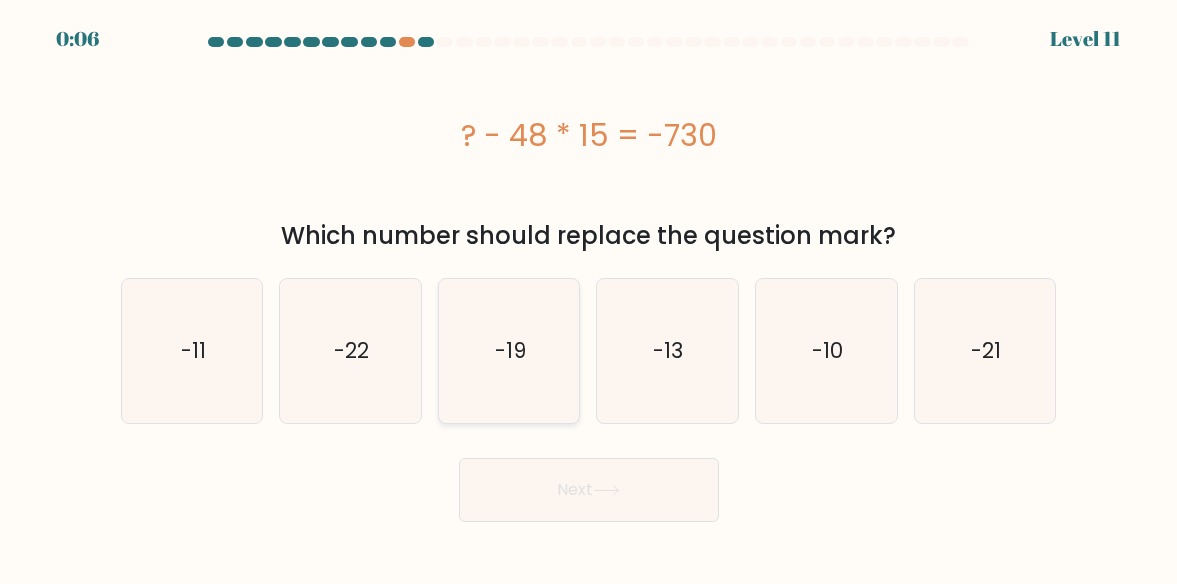 click on "-19" 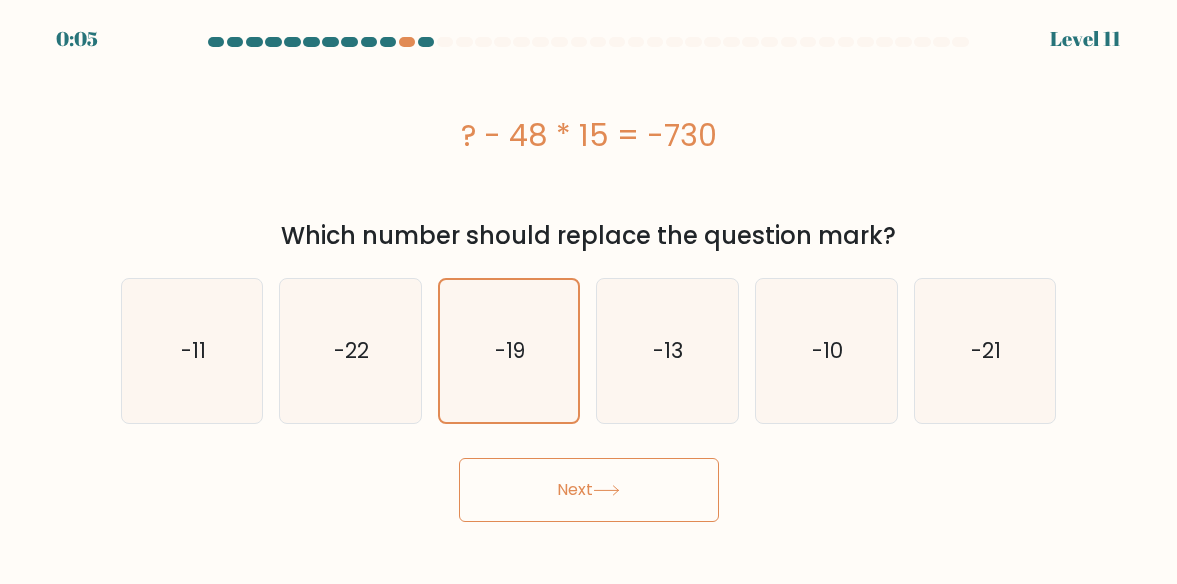click on "Next" at bounding box center (589, 485) 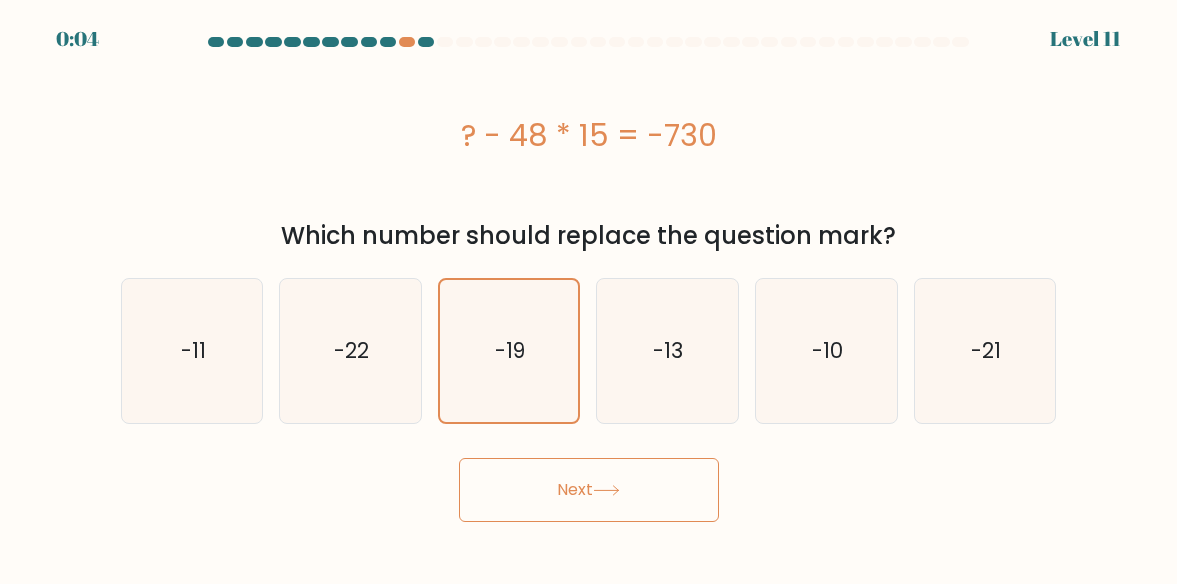 click 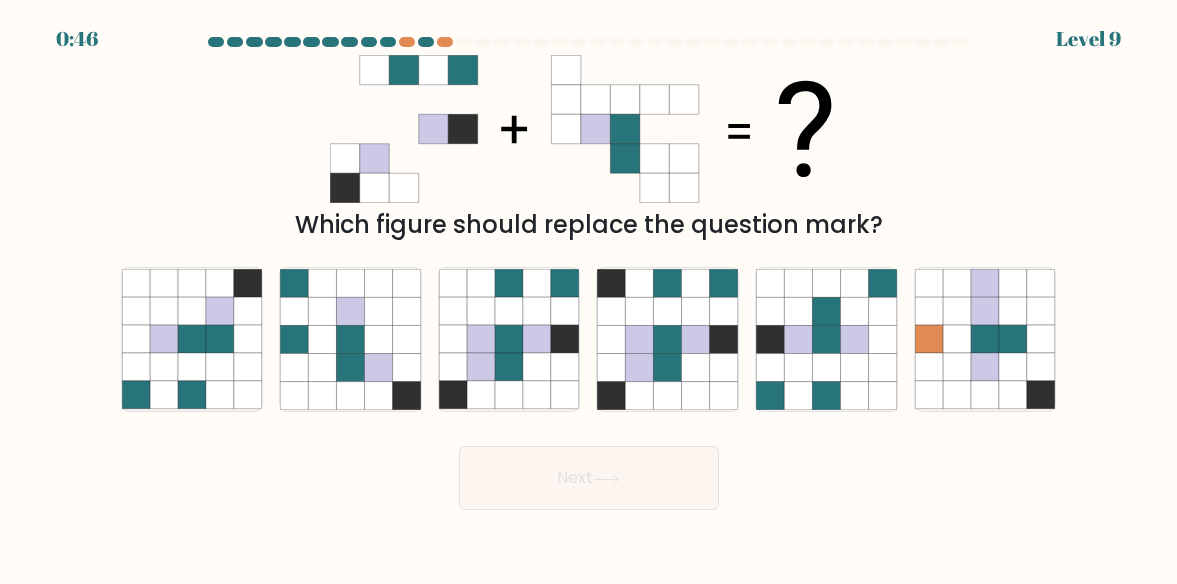 drag, startPoint x: 599, startPoint y: 518, endPoint x: 590, endPoint y: 476, distance: 42.953465 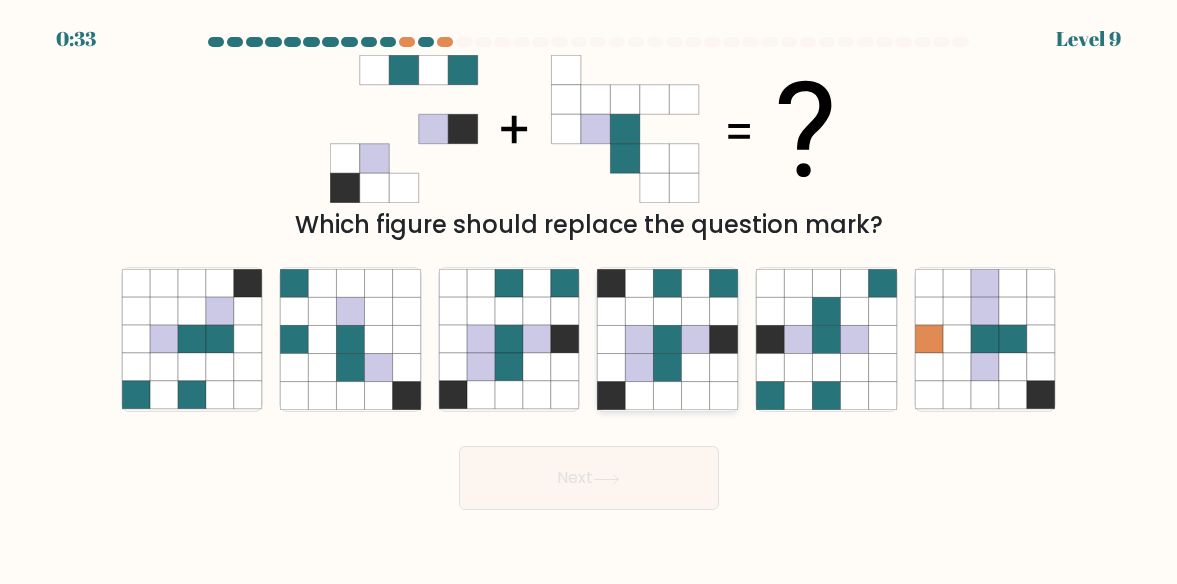 click 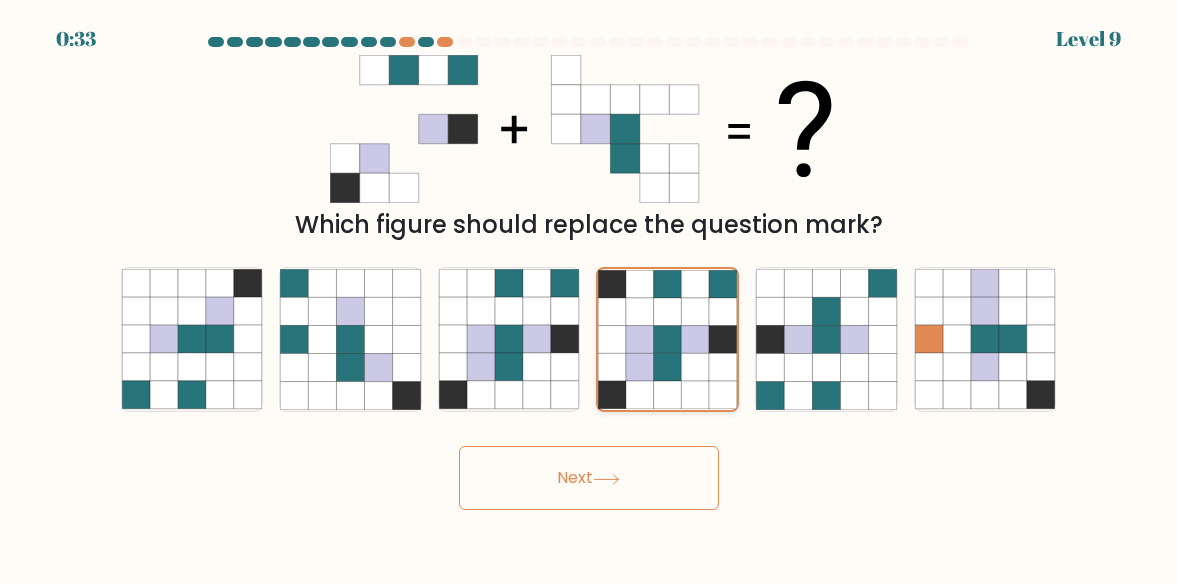 scroll, scrollTop: 1, scrollLeft: -2, axis: both 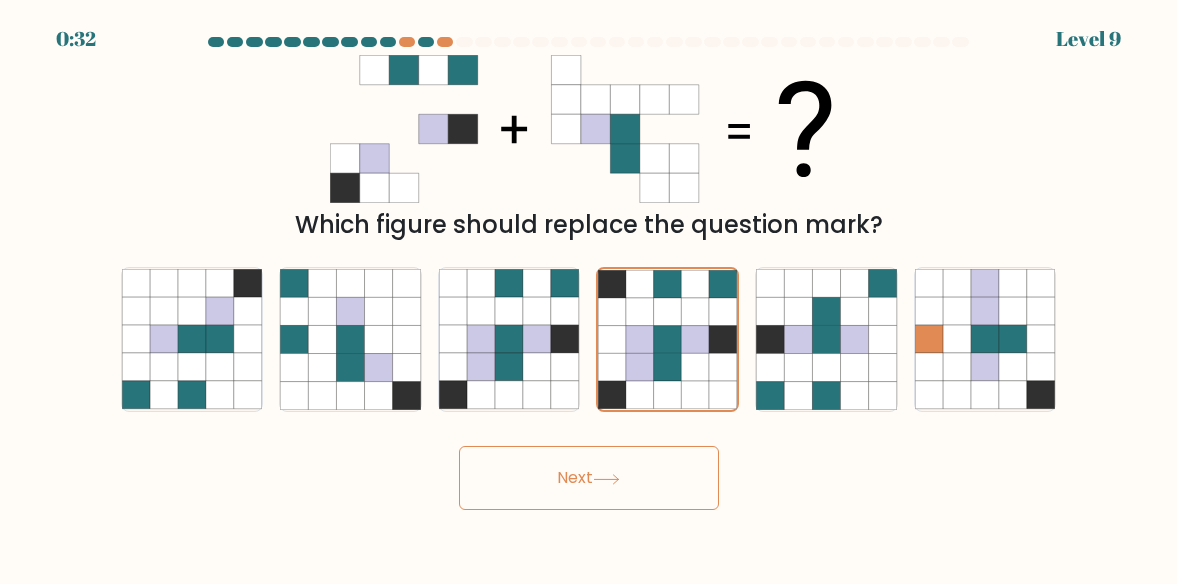 click on "Next" at bounding box center [589, 478] 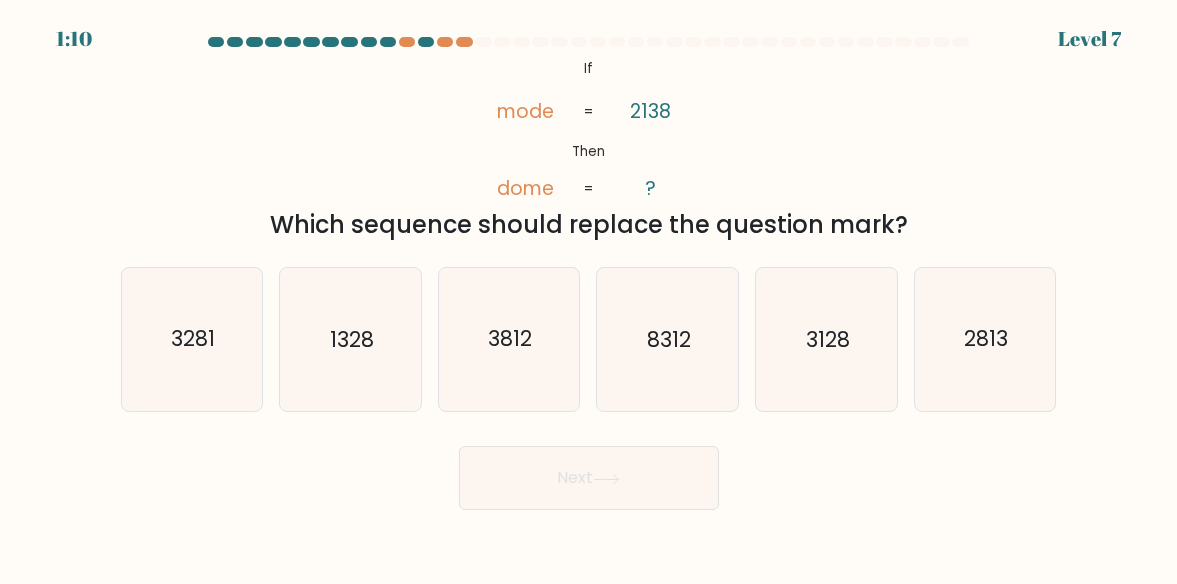 scroll, scrollTop: 0, scrollLeft: 0, axis: both 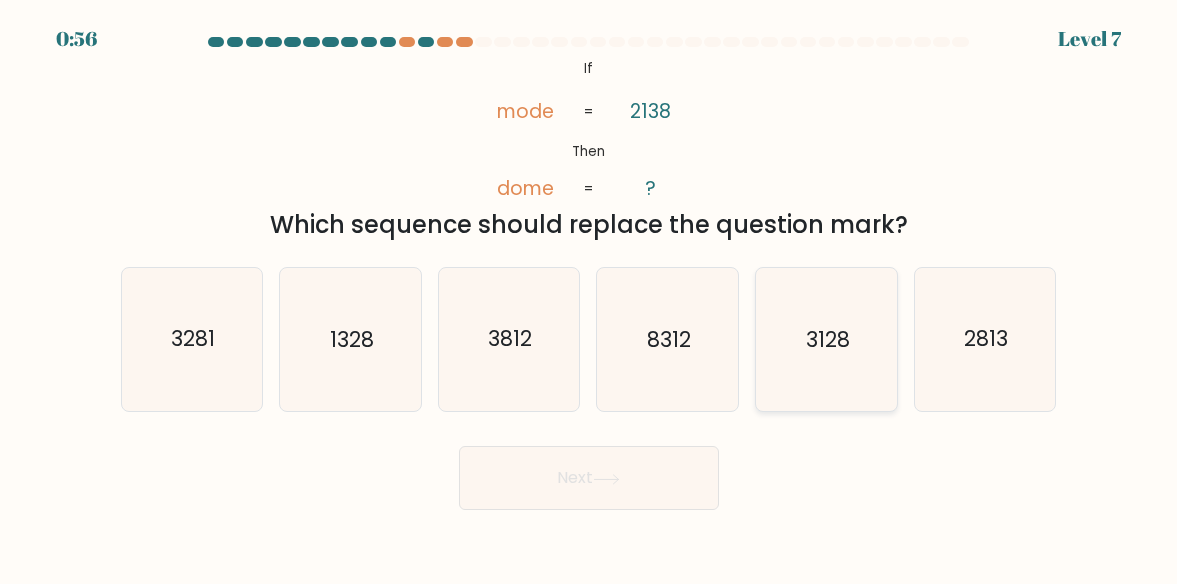 click on "3128" 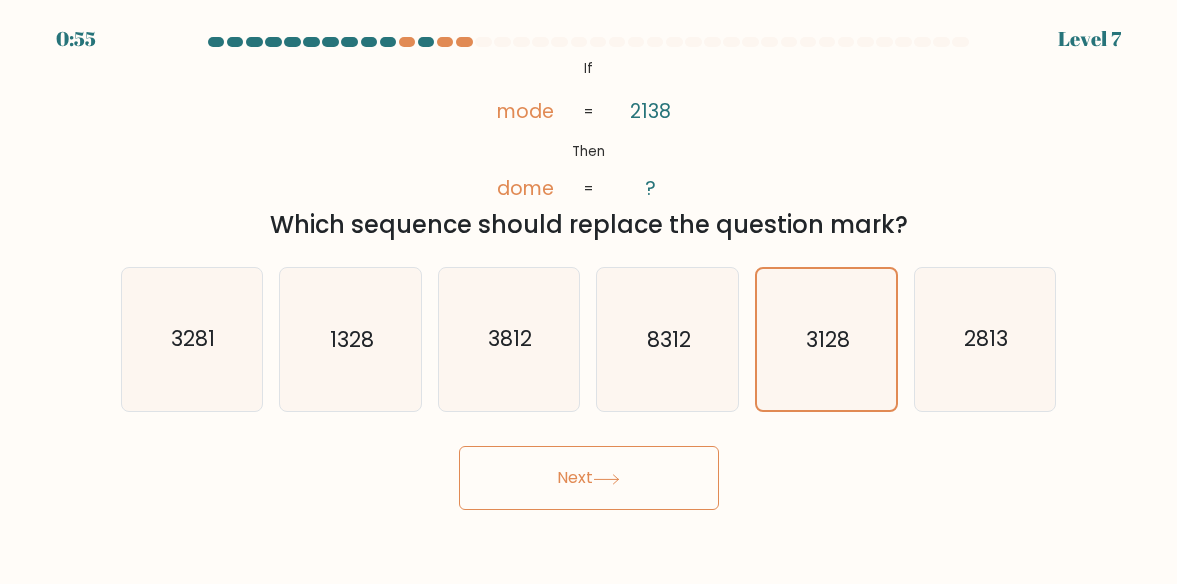 click on "Next" at bounding box center [589, 478] 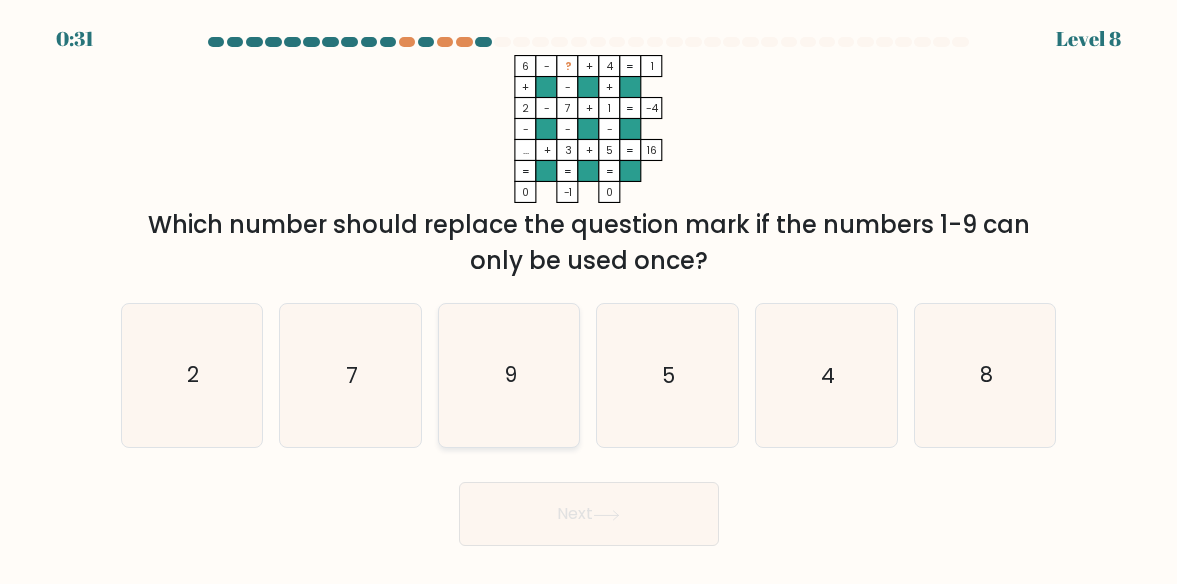 scroll, scrollTop: 0, scrollLeft: 0, axis: both 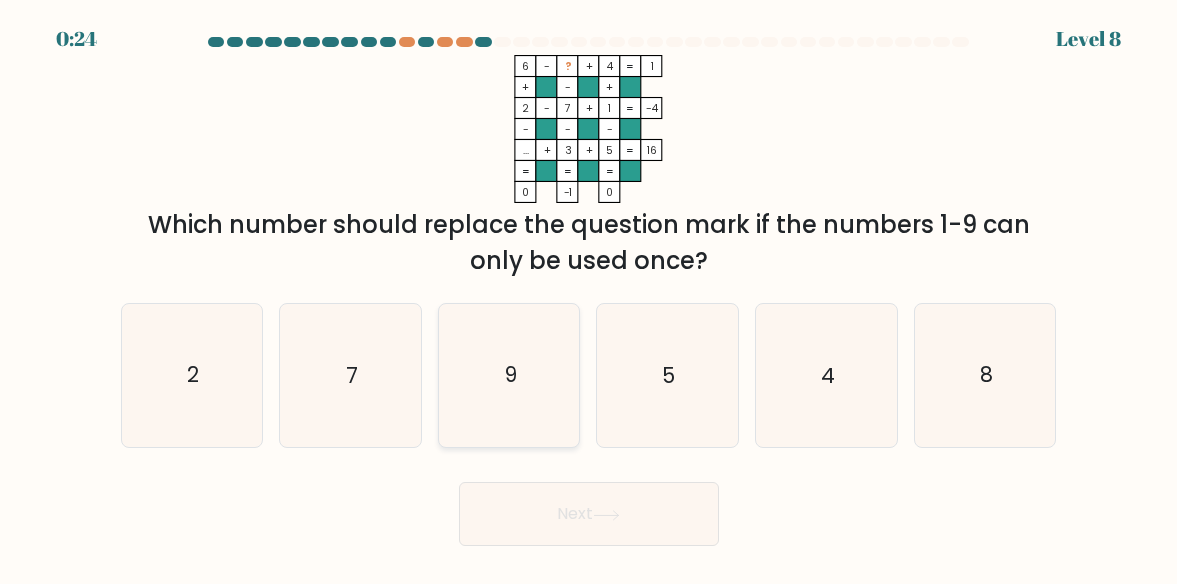 click on "9" 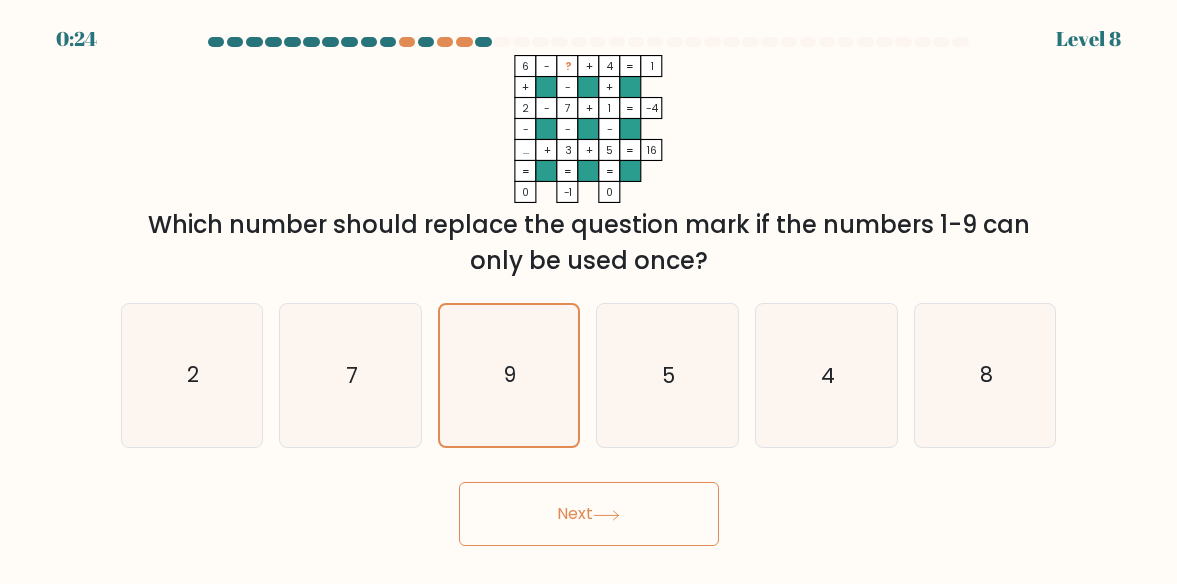 click on "Next" at bounding box center [589, 514] 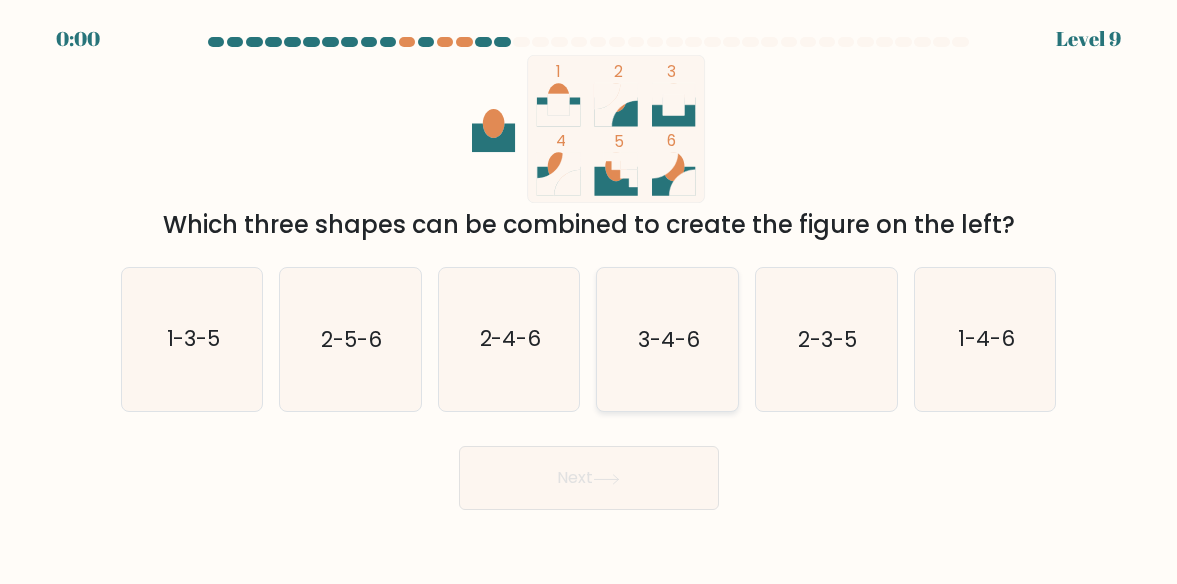 click on "3-4-6" 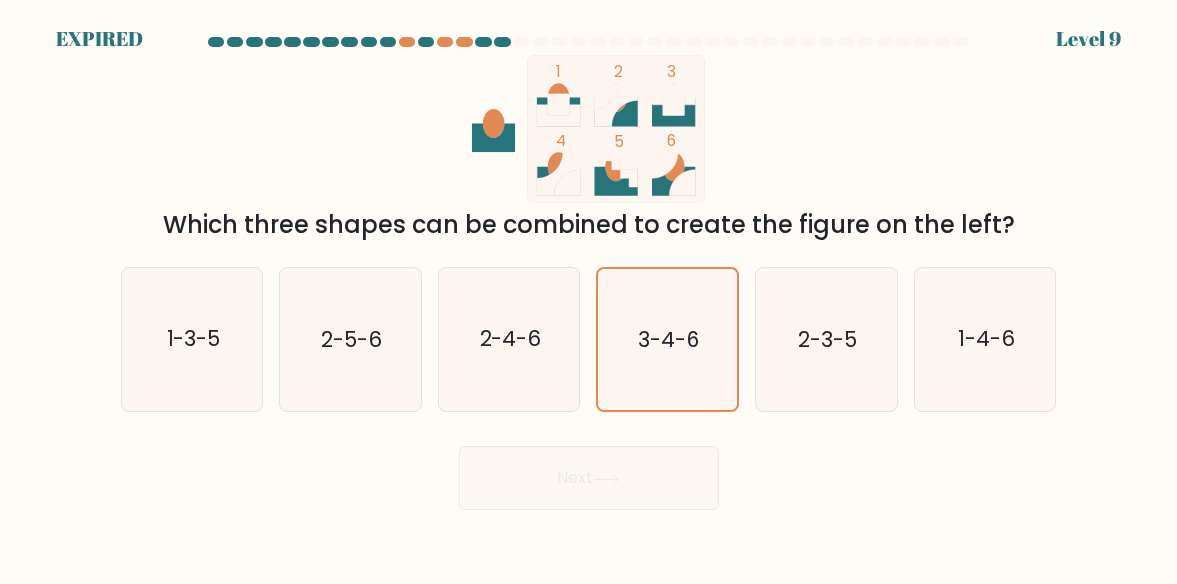 click on "Next" at bounding box center [589, 473] 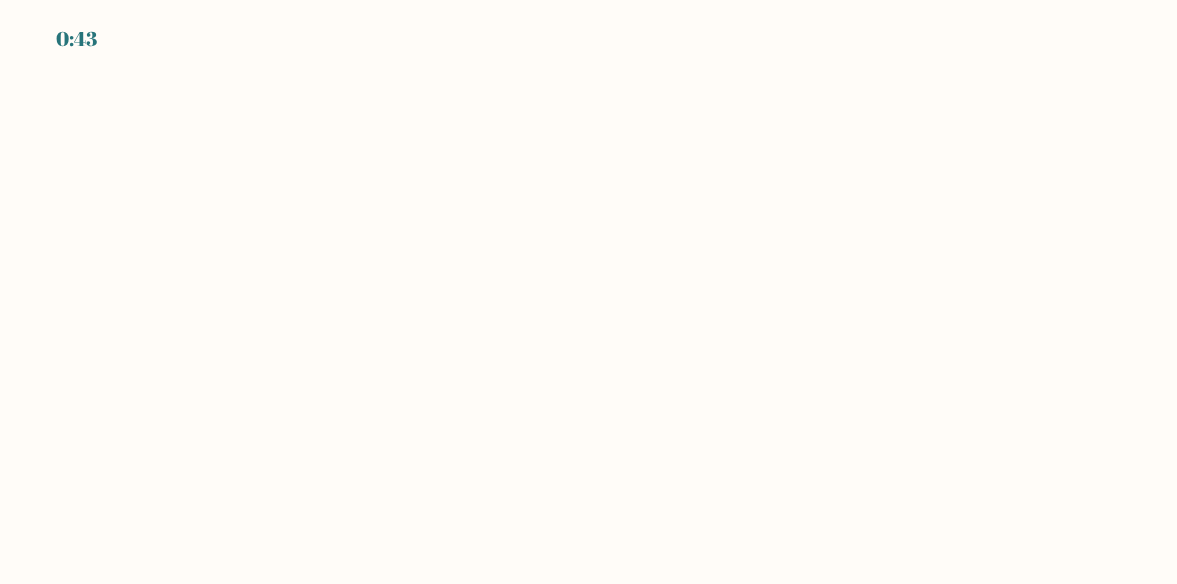 scroll, scrollTop: 0, scrollLeft: 0, axis: both 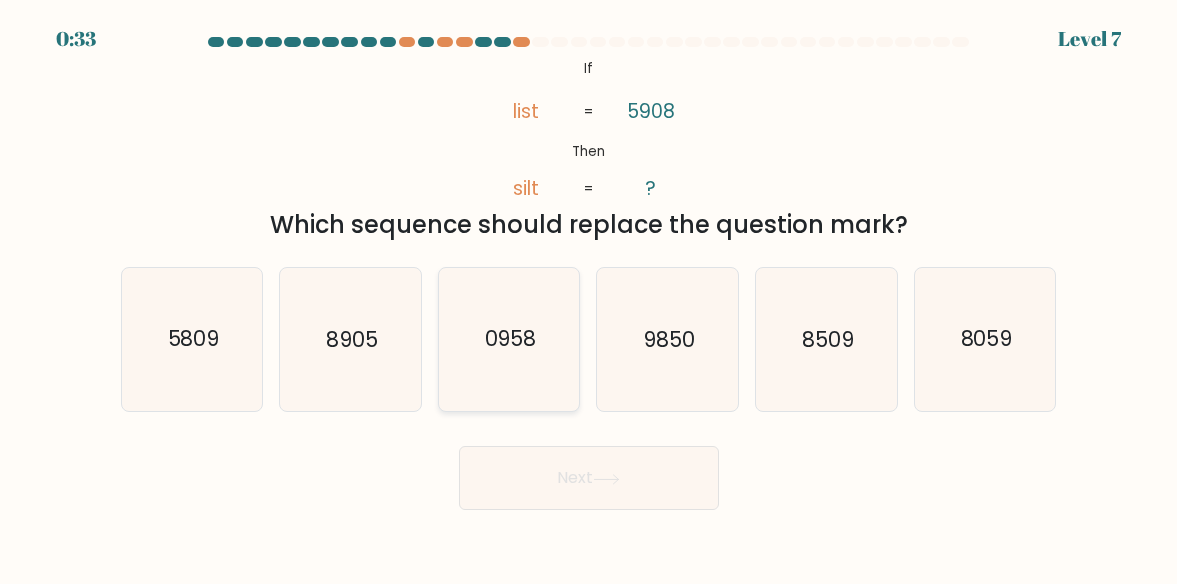 click on "0958" 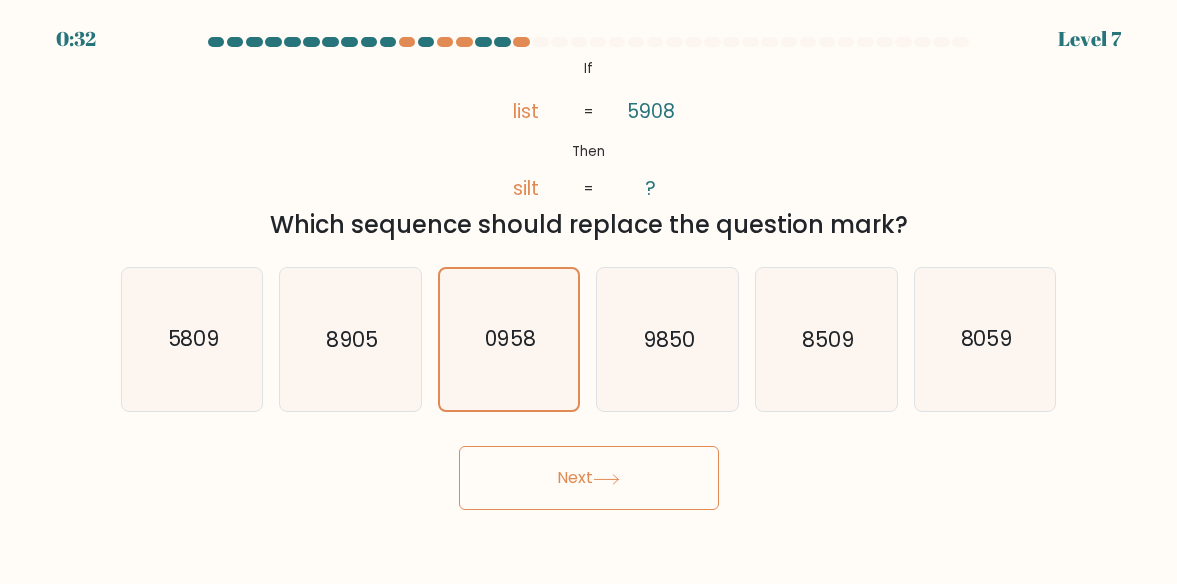 click on "Next" at bounding box center [589, 478] 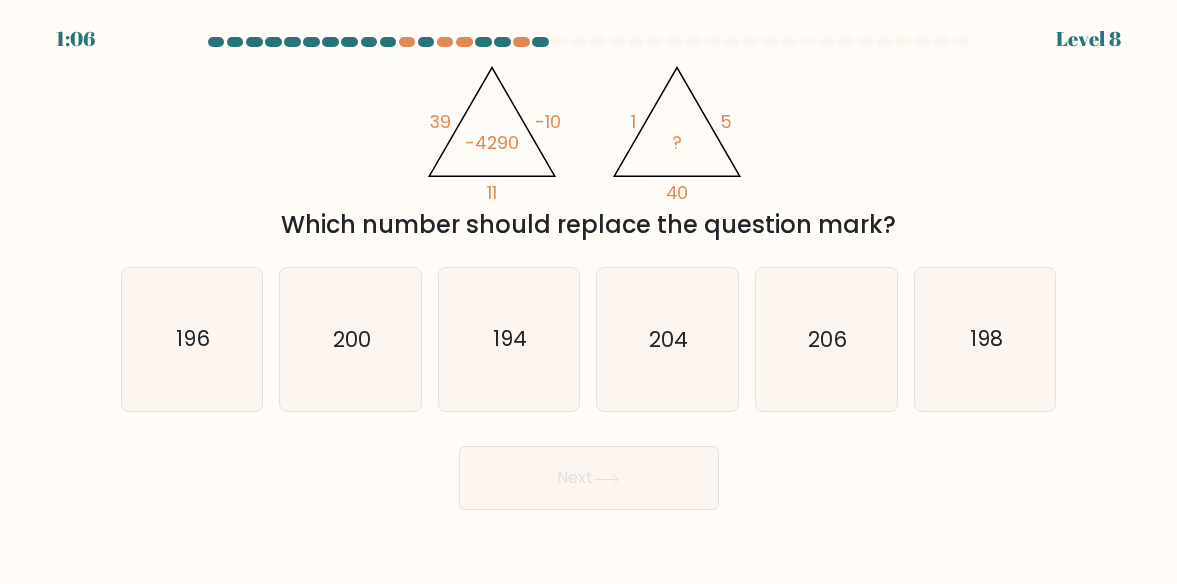 scroll, scrollTop: 0, scrollLeft: 0, axis: both 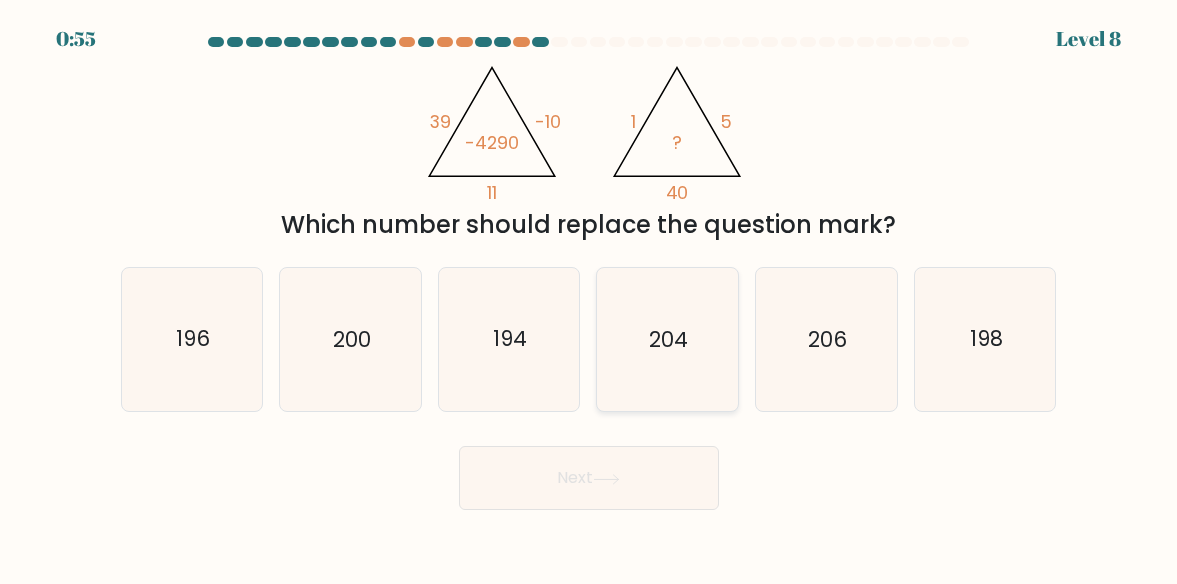 click on "204" 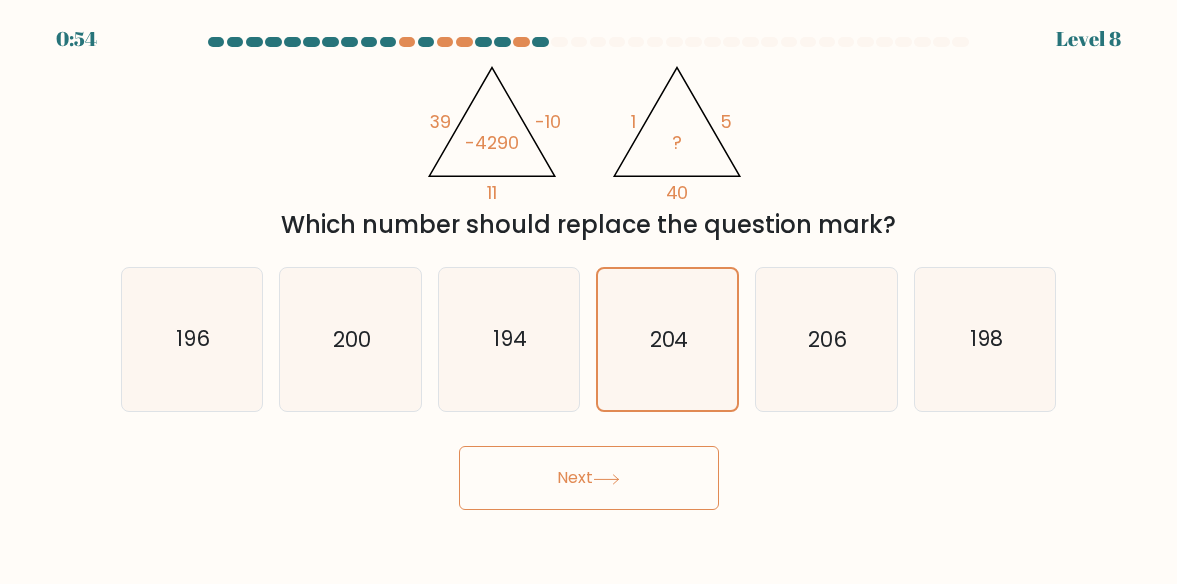 click on "Next" at bounding box center [589, 478] 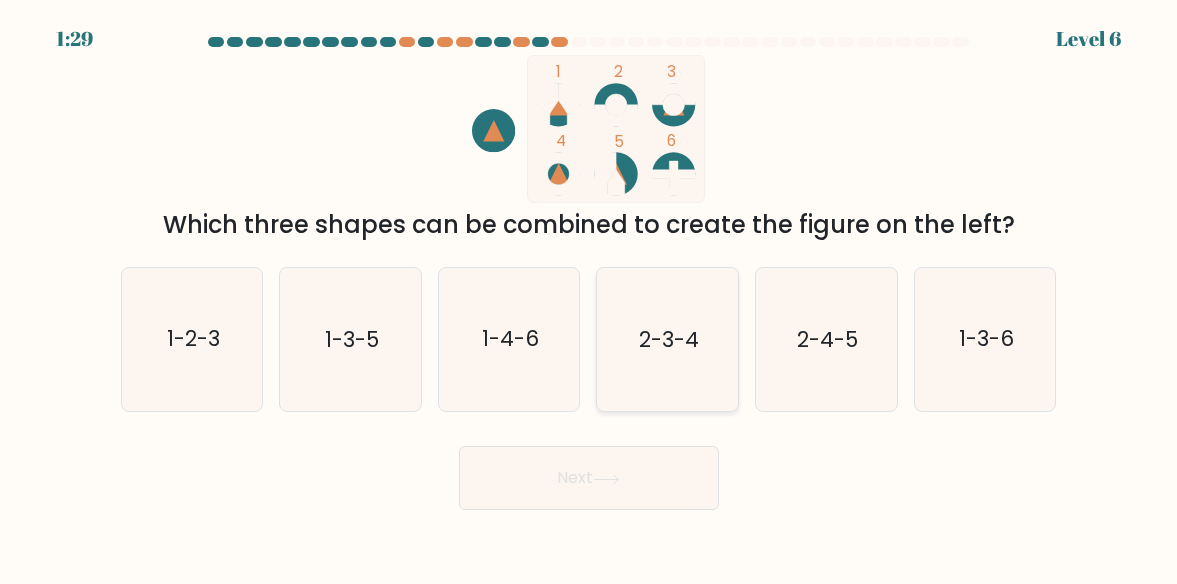 click on "2-3-4" 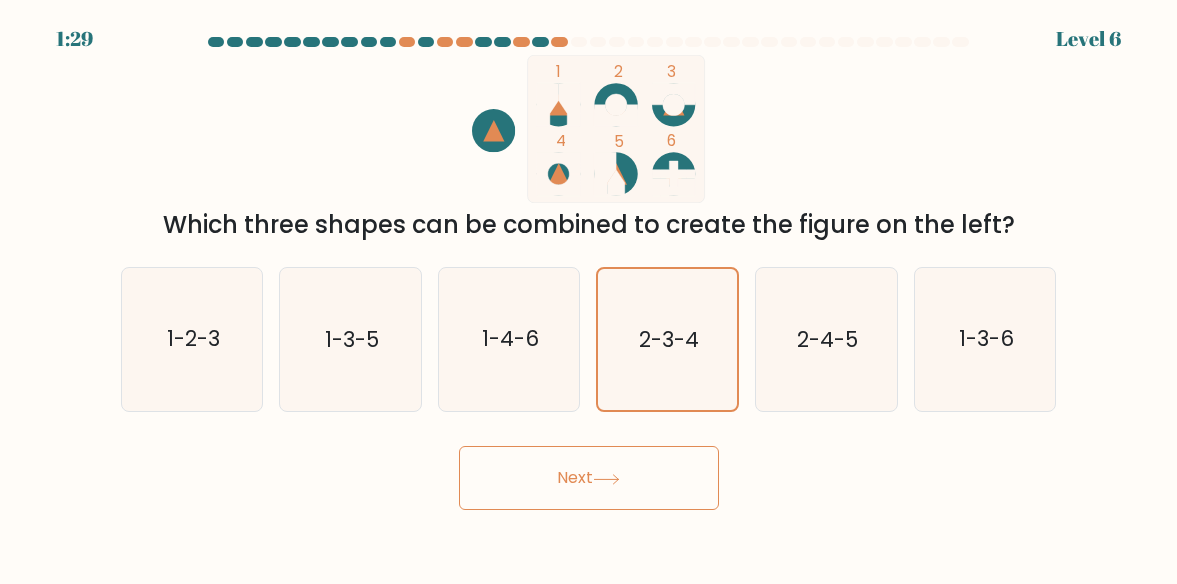 click on "Next" at bounding box center (589, 478) 